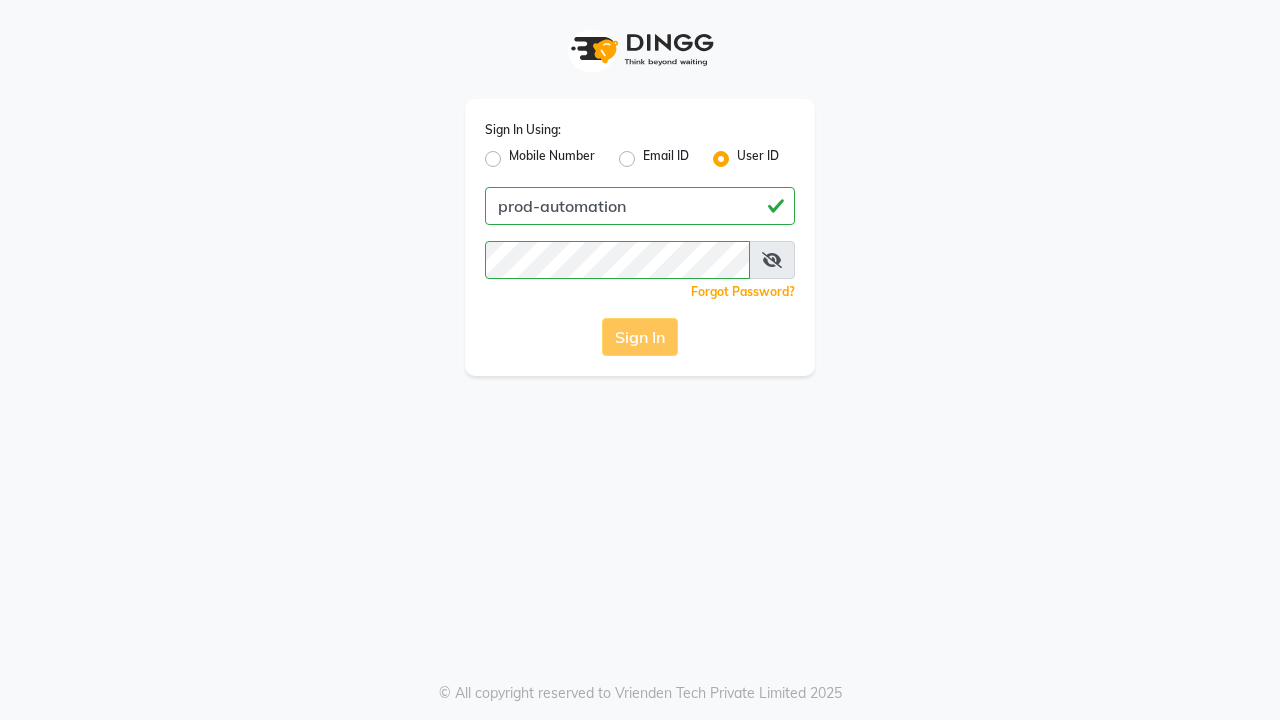 scroll, scrollTop: 0, scrollLeft: 0, axis: both 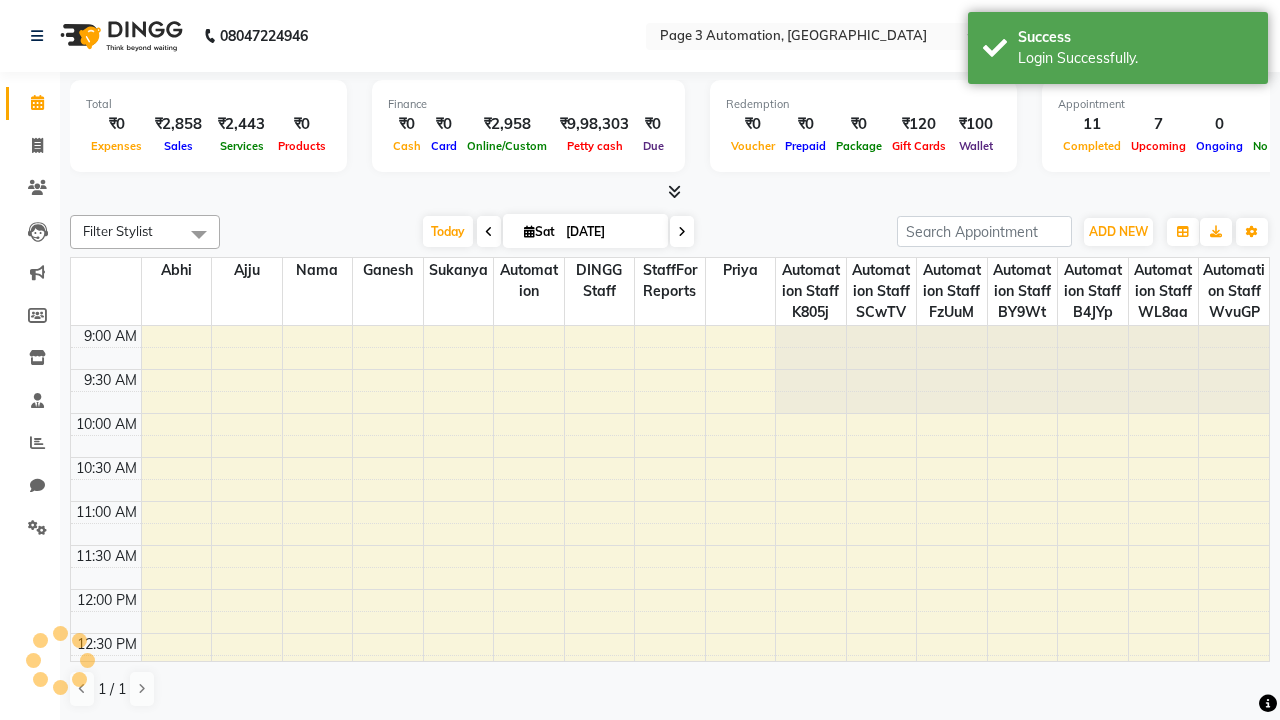 select on "en" 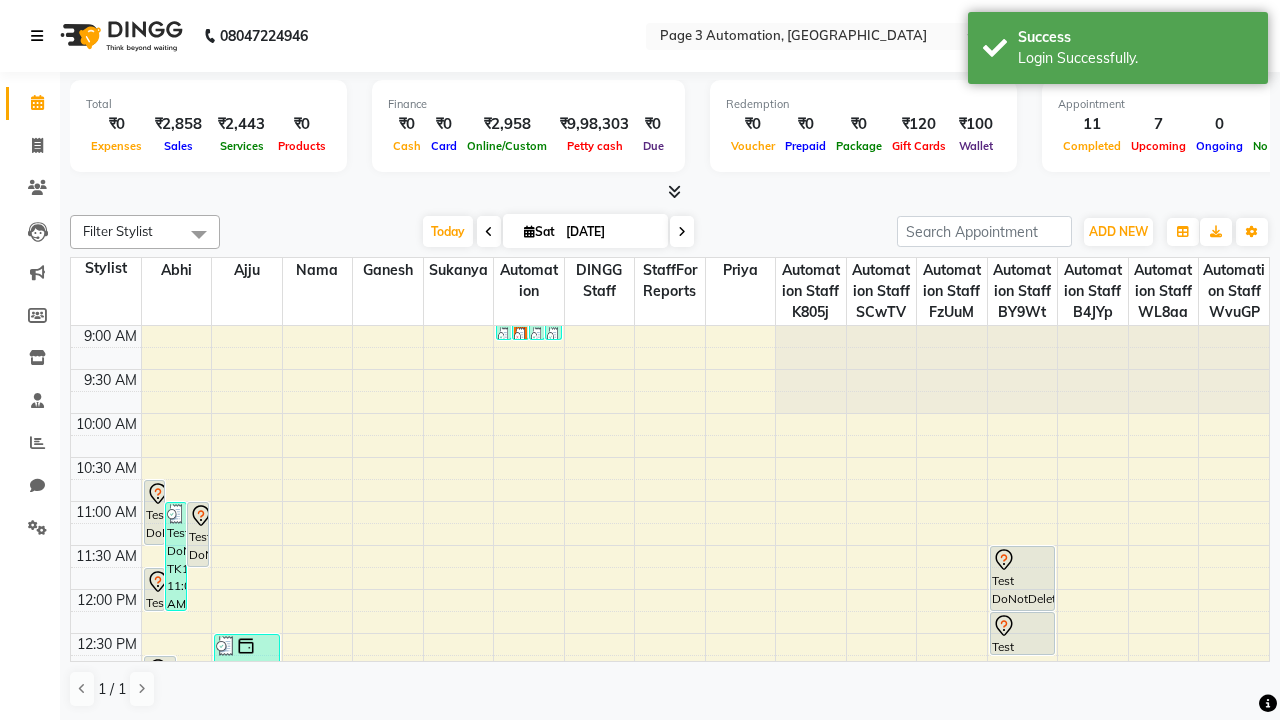 click at bounding box center [37, 36] 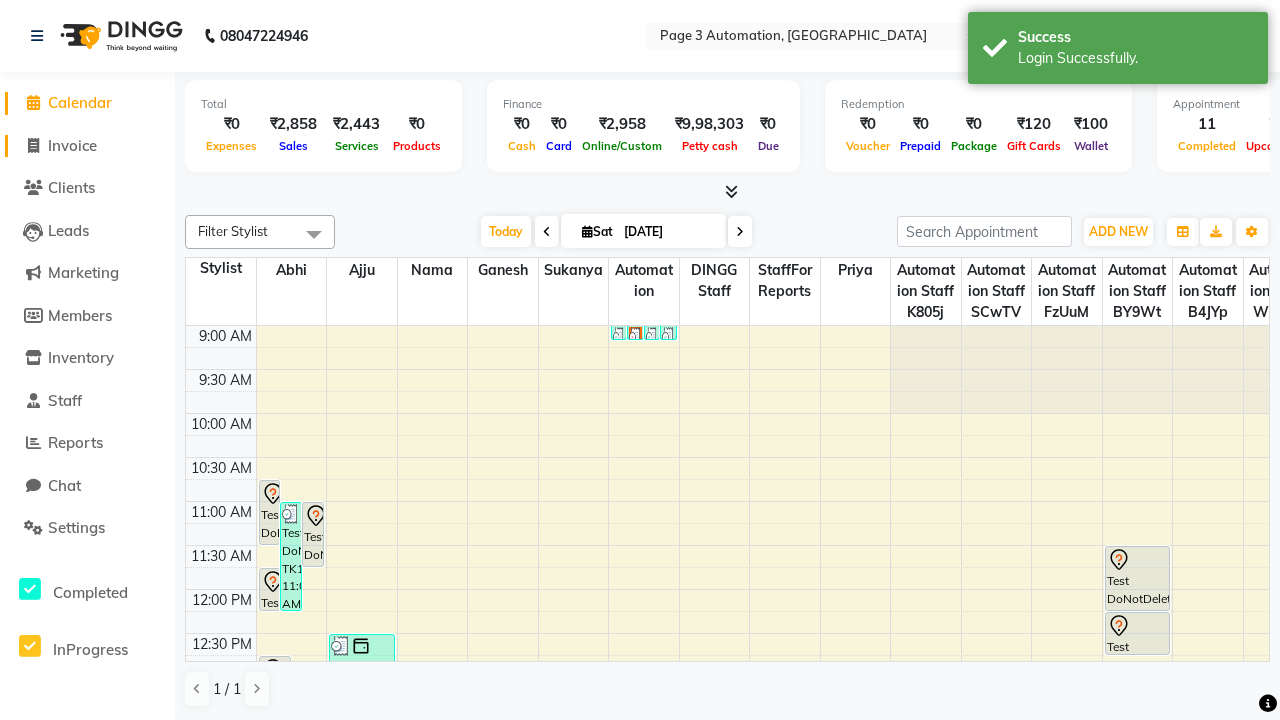 click on "Invoice" 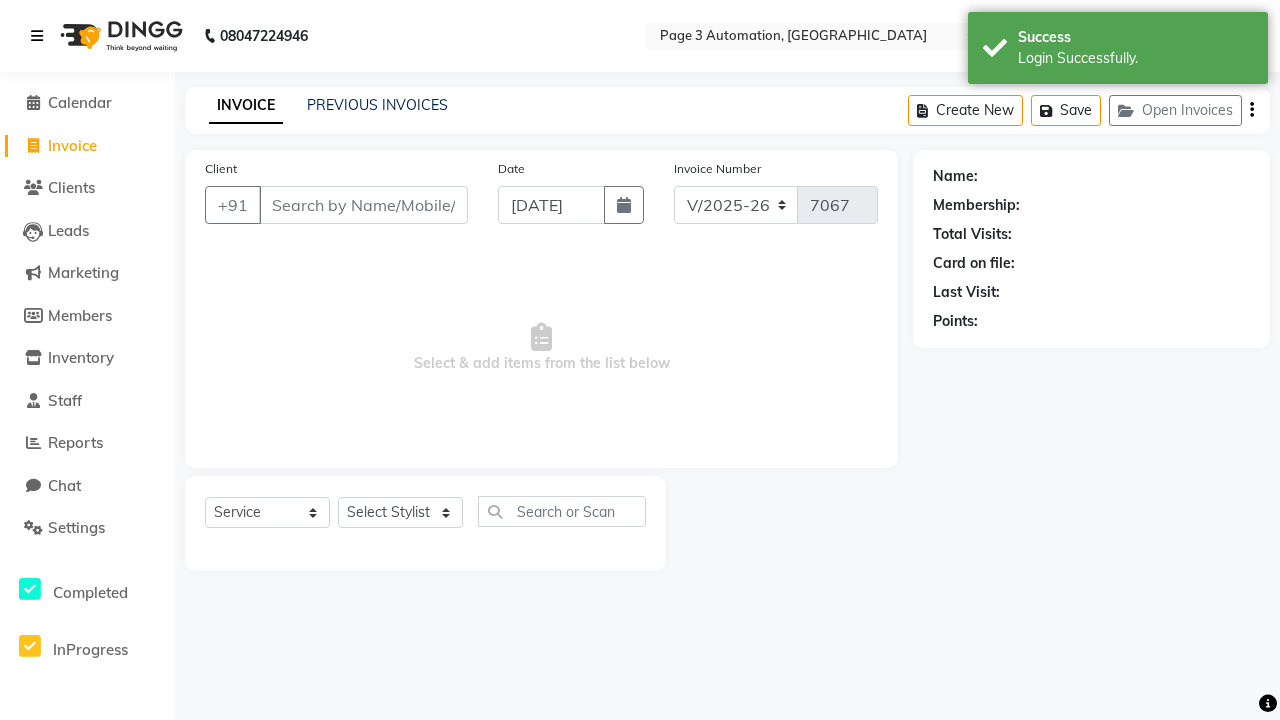 click at bounding box center [37, 36] 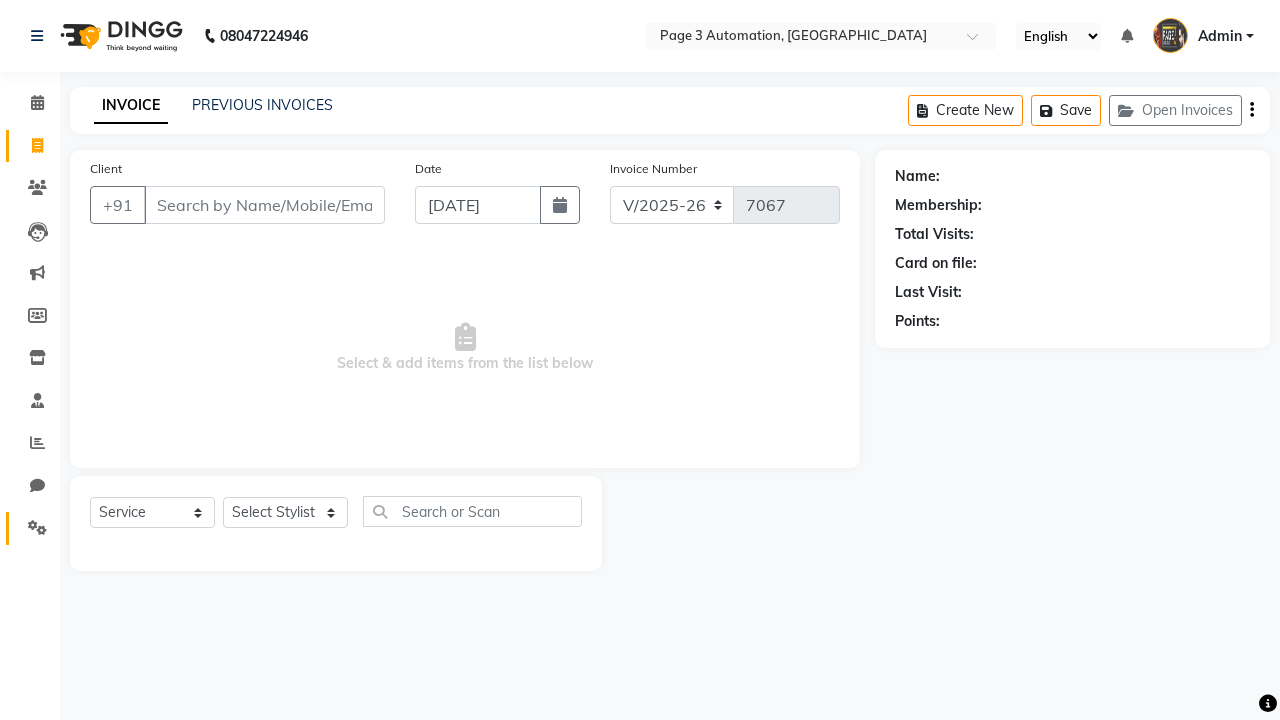 click 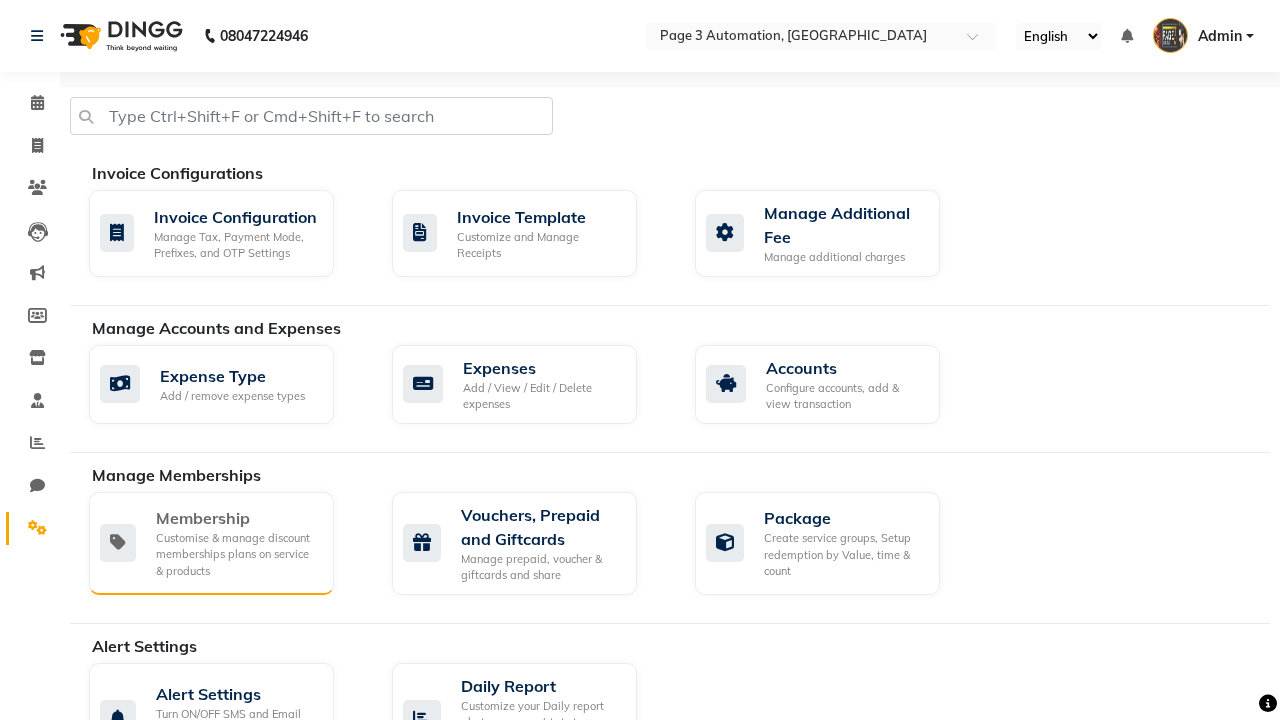 click on "Membership" 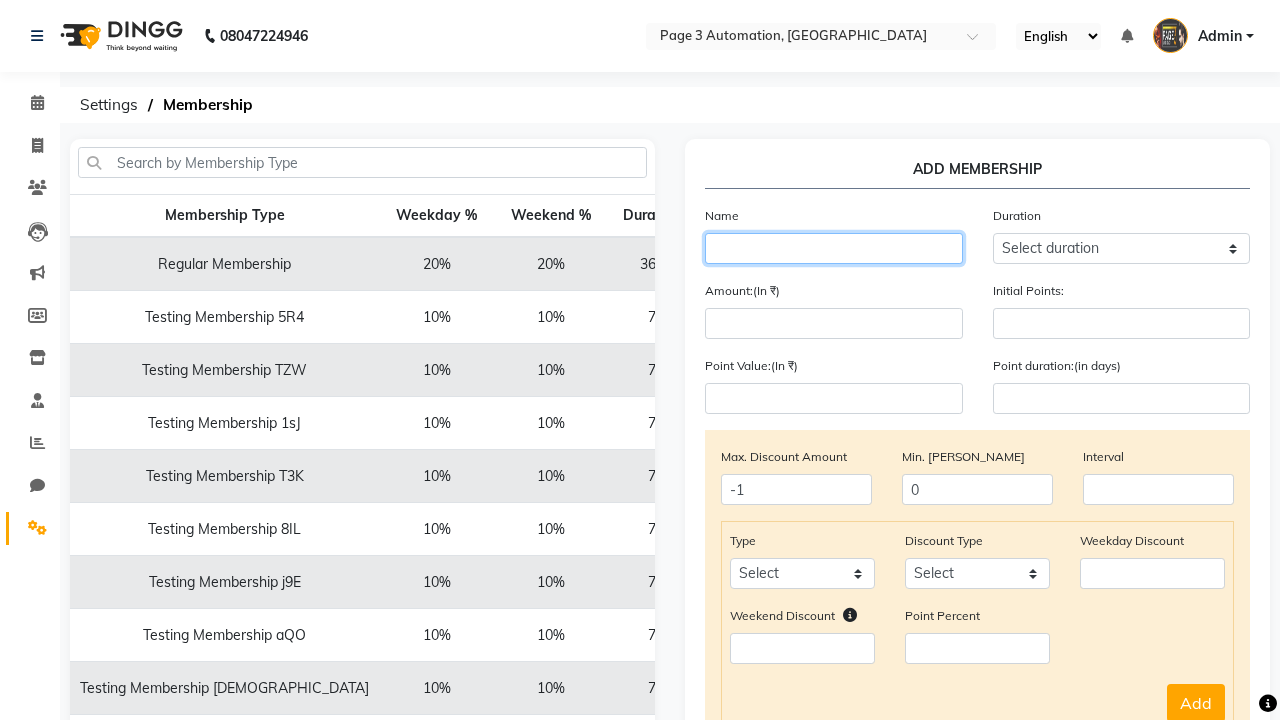 type on "Testing Membership wTU" 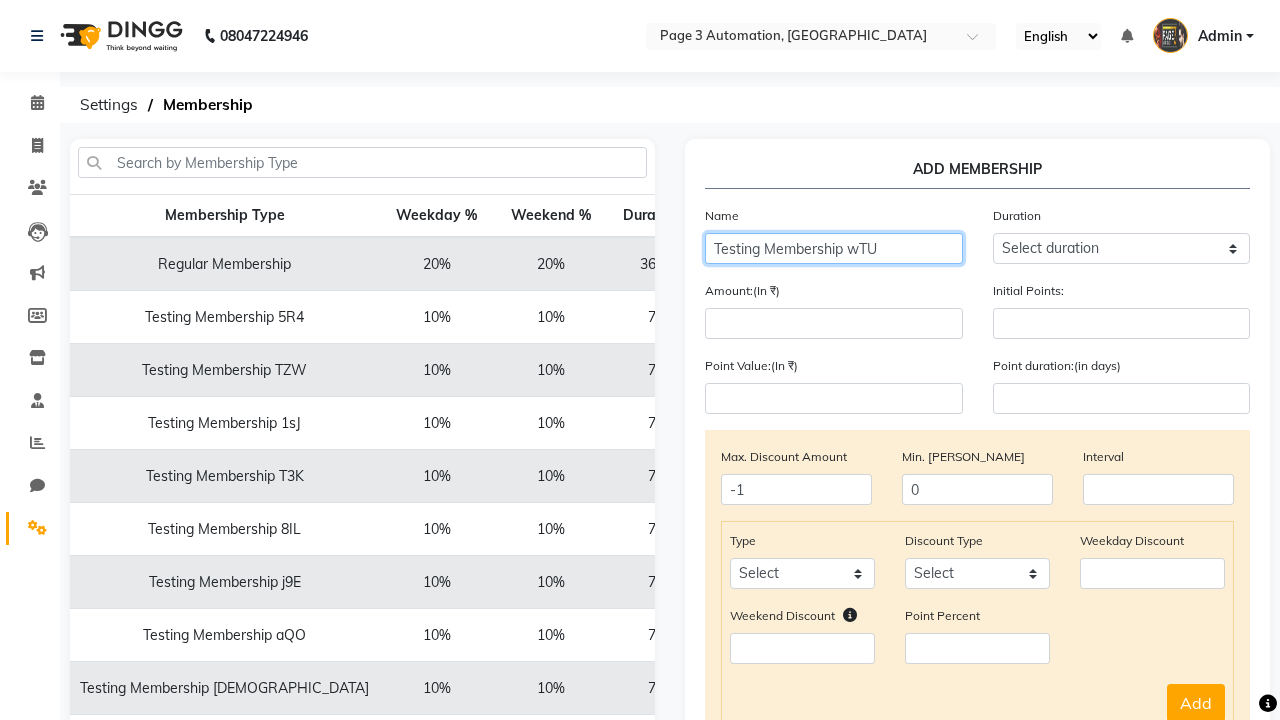select on "1: 7" 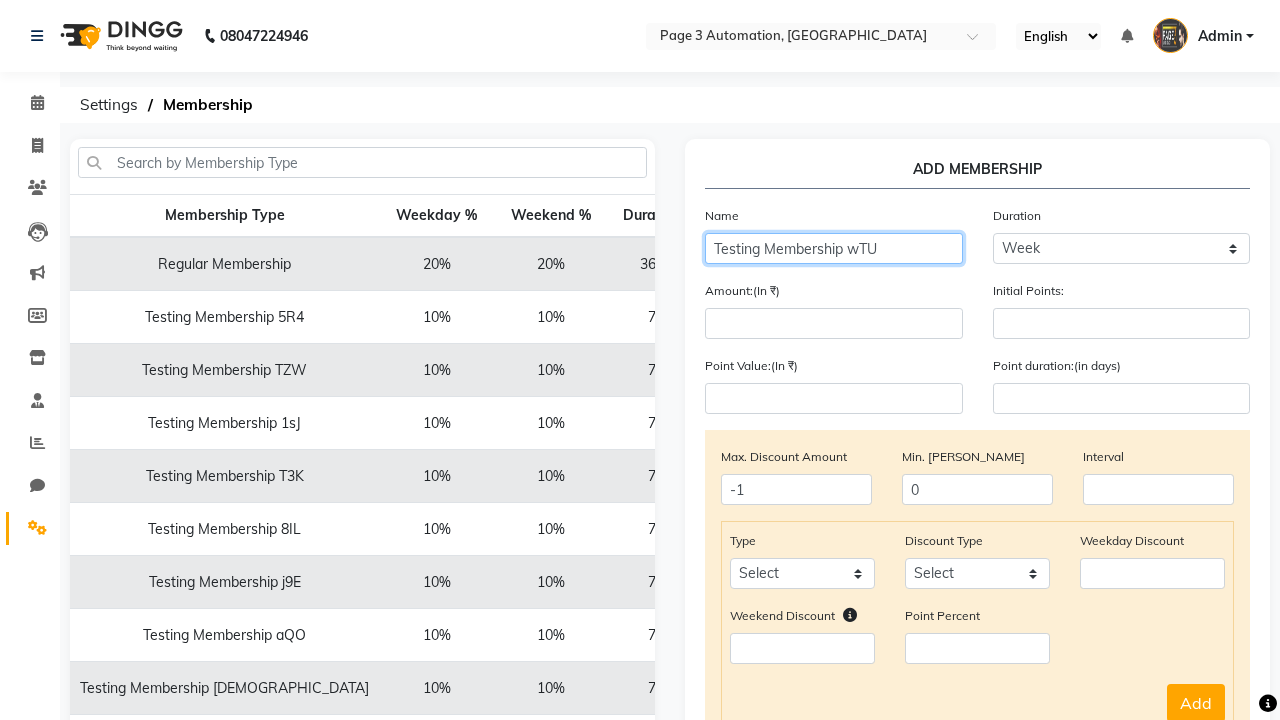 type on "7" 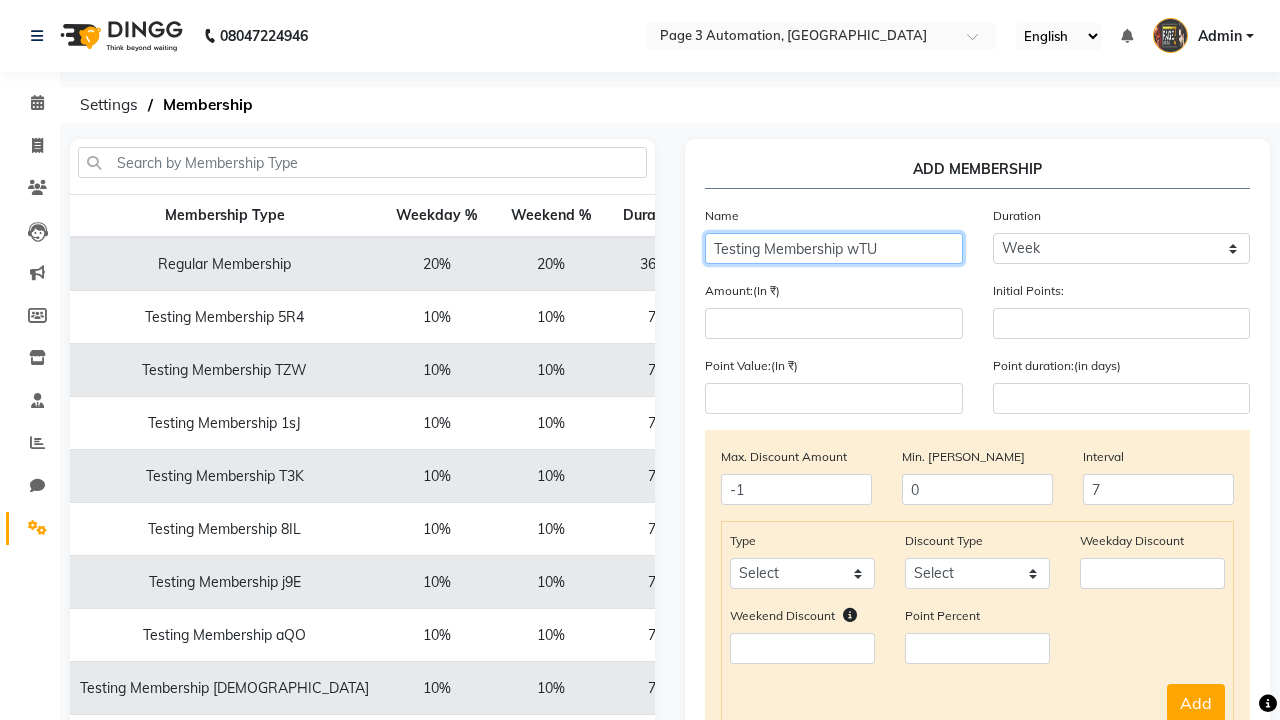 type on "Testing Membership wTU" 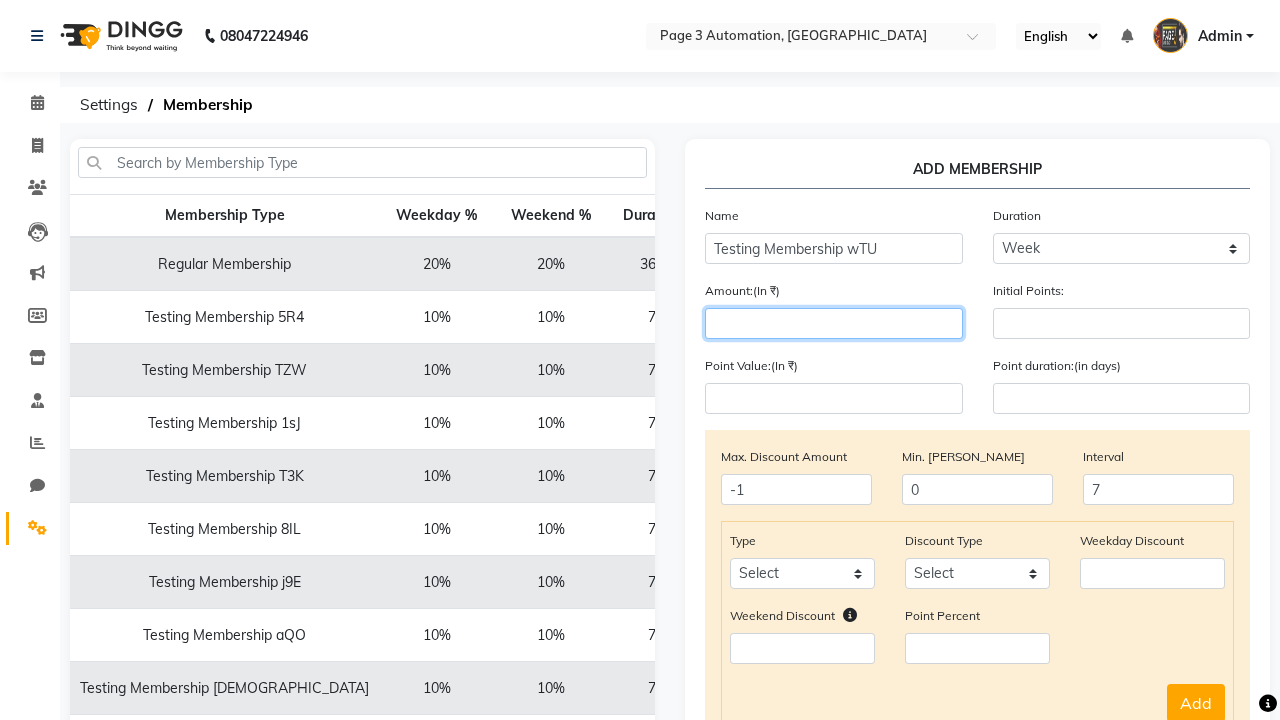 type on "1000" 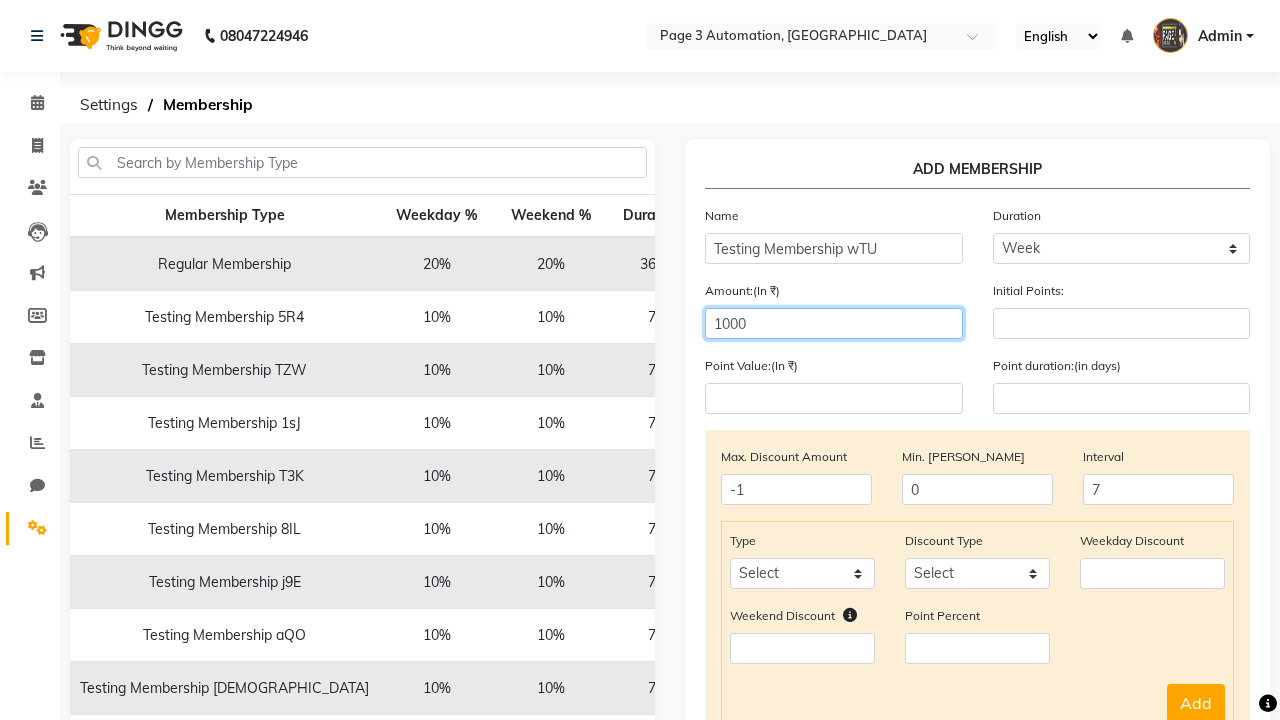select on "service" 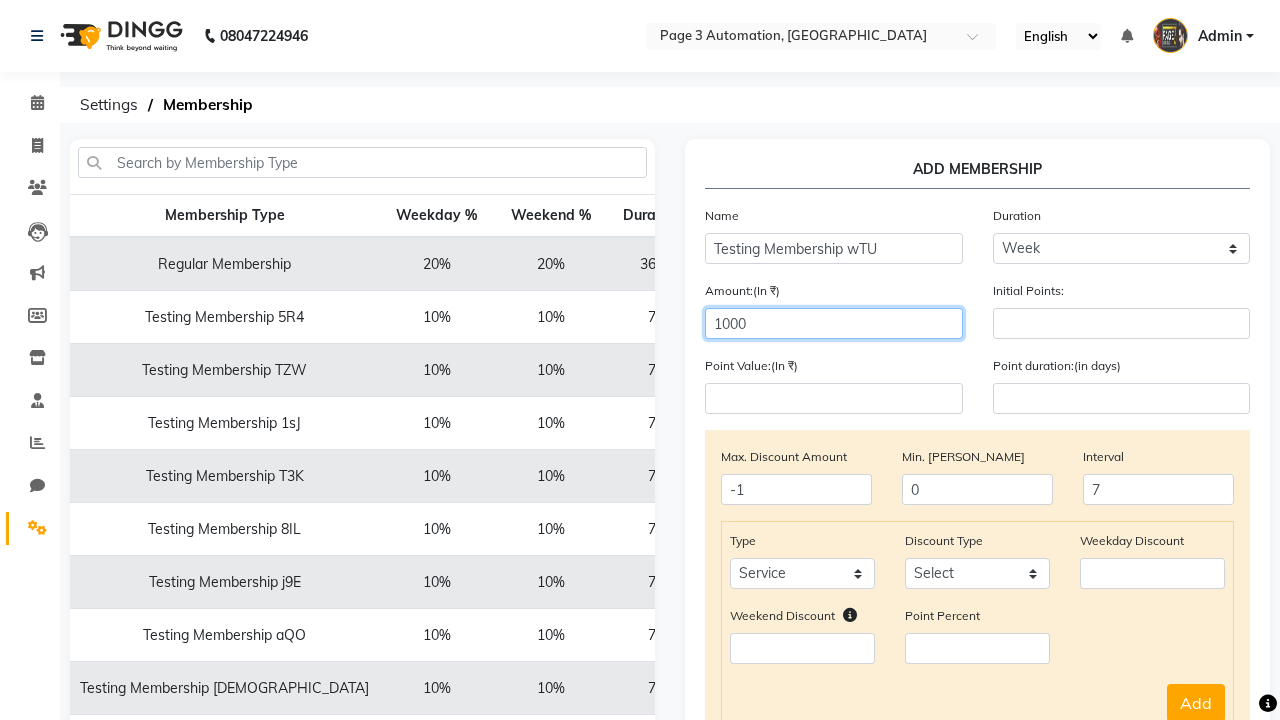 select on "Percent" 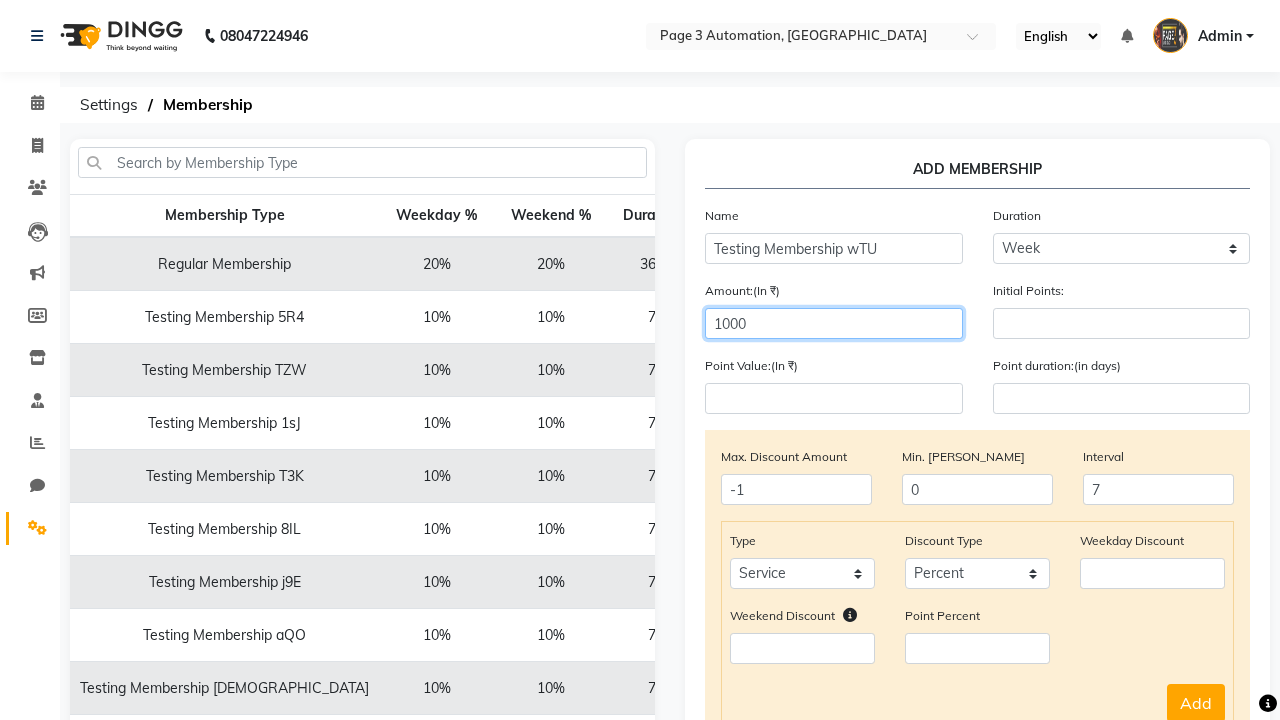 type on "1000" 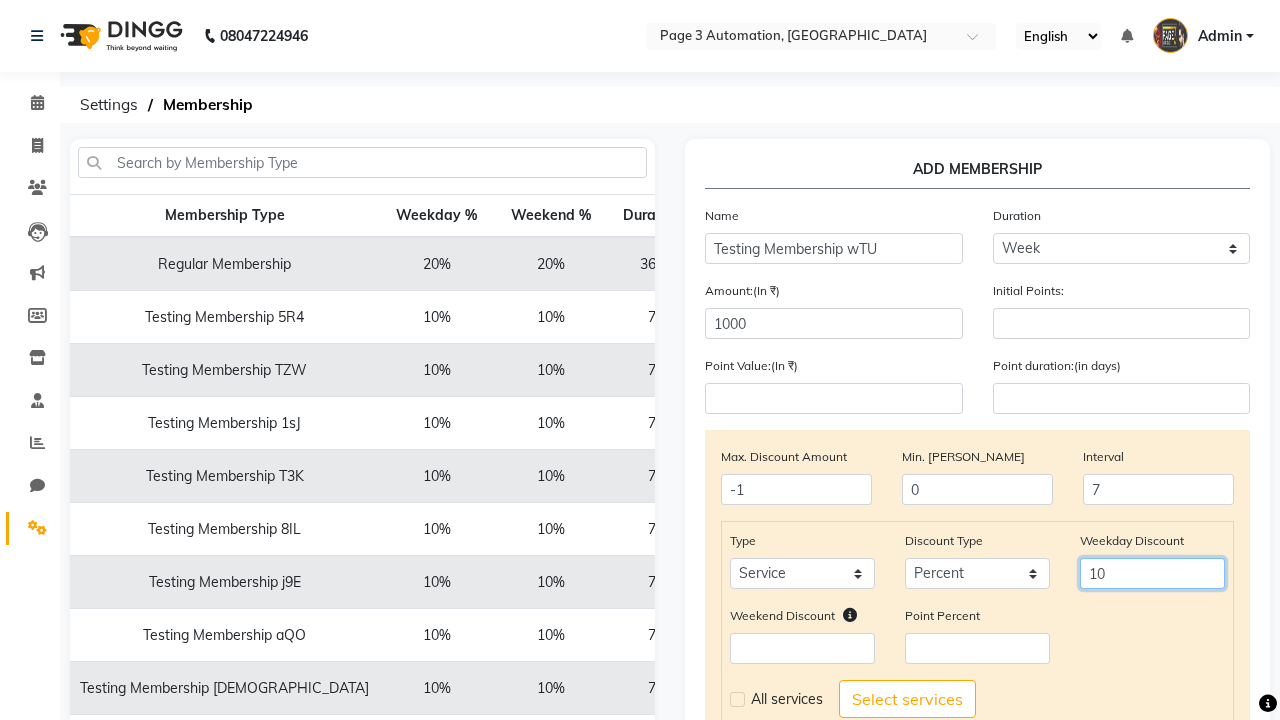 type on "10" 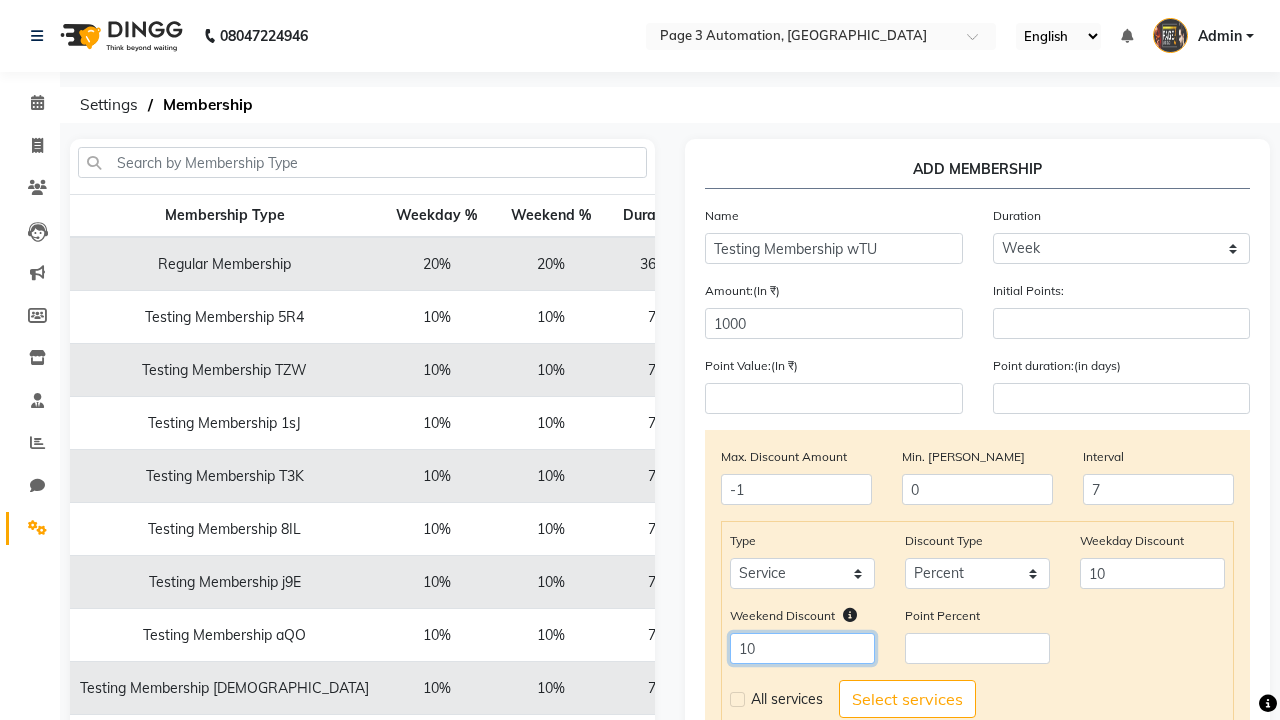 type on "10" 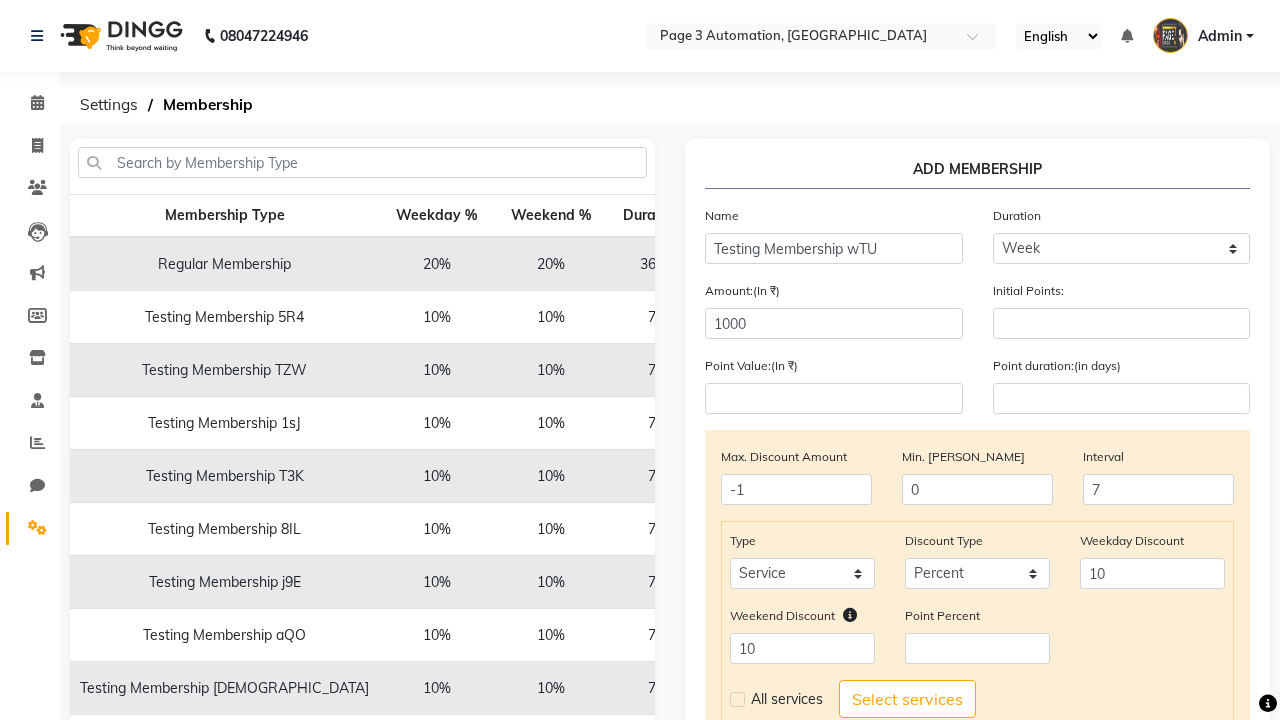 click 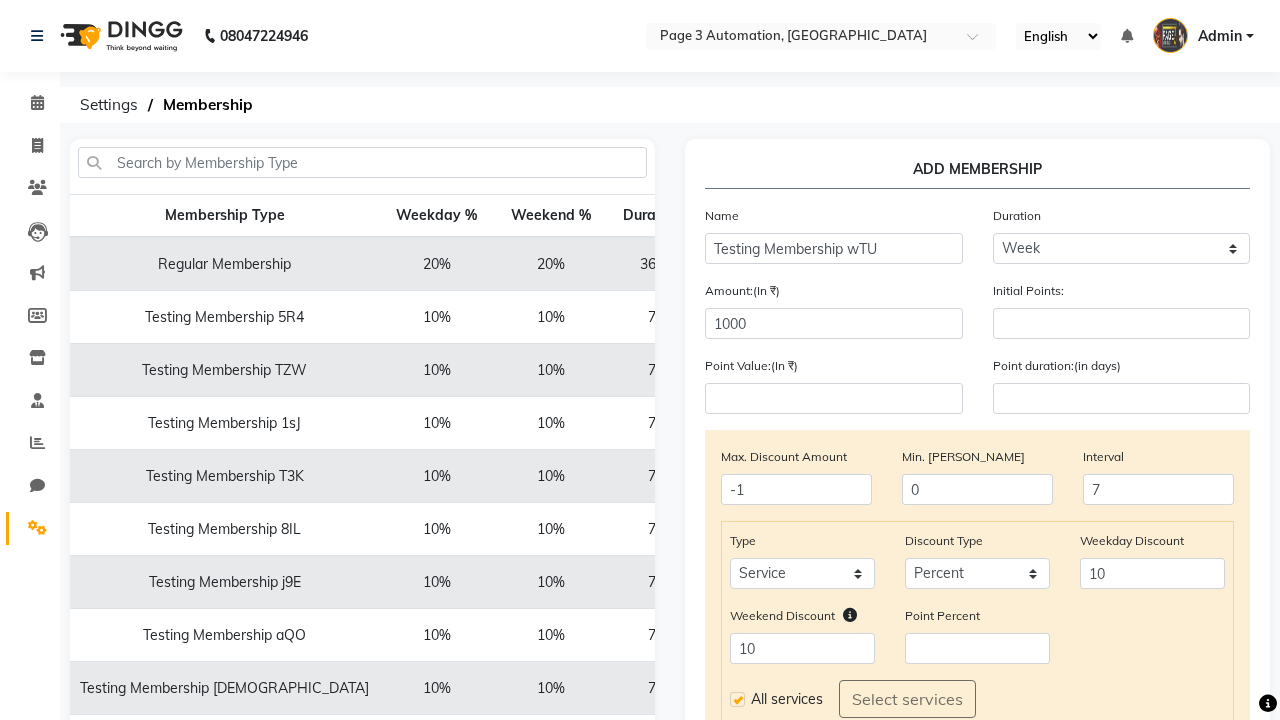 click on "Add" 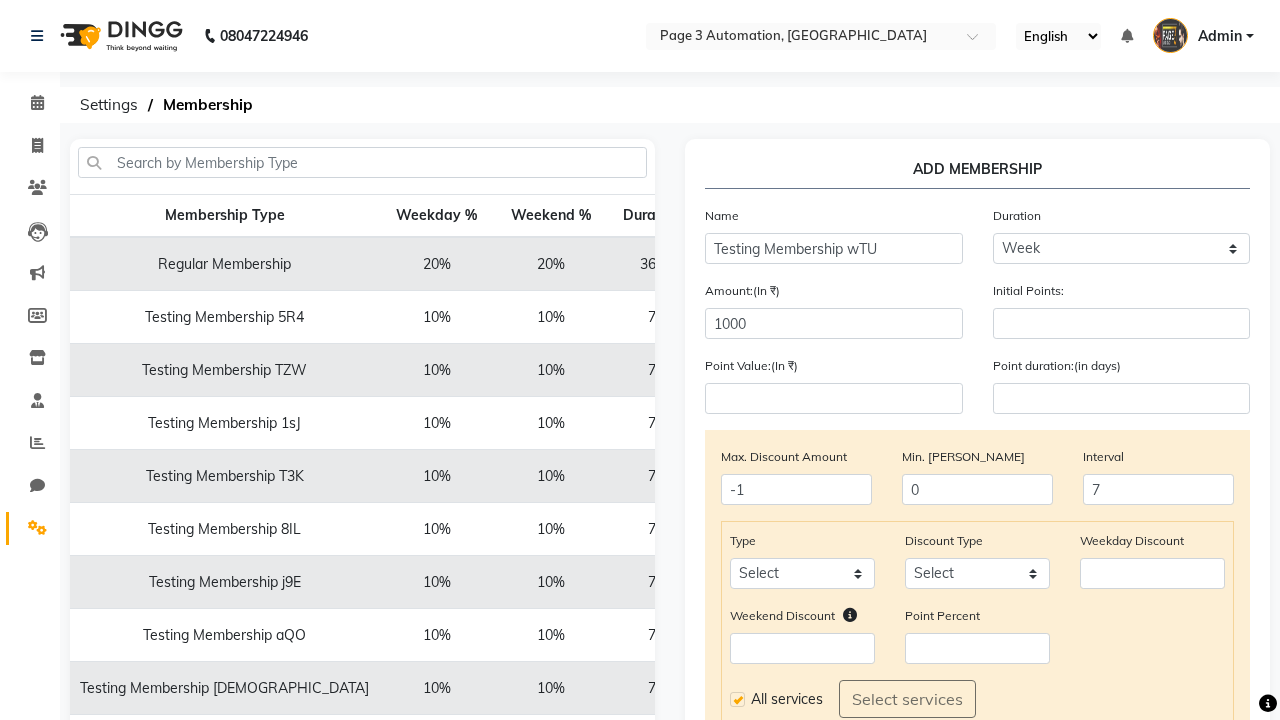 scroll, scrollTop: 334, scrollLeft: 0, axis: vertical 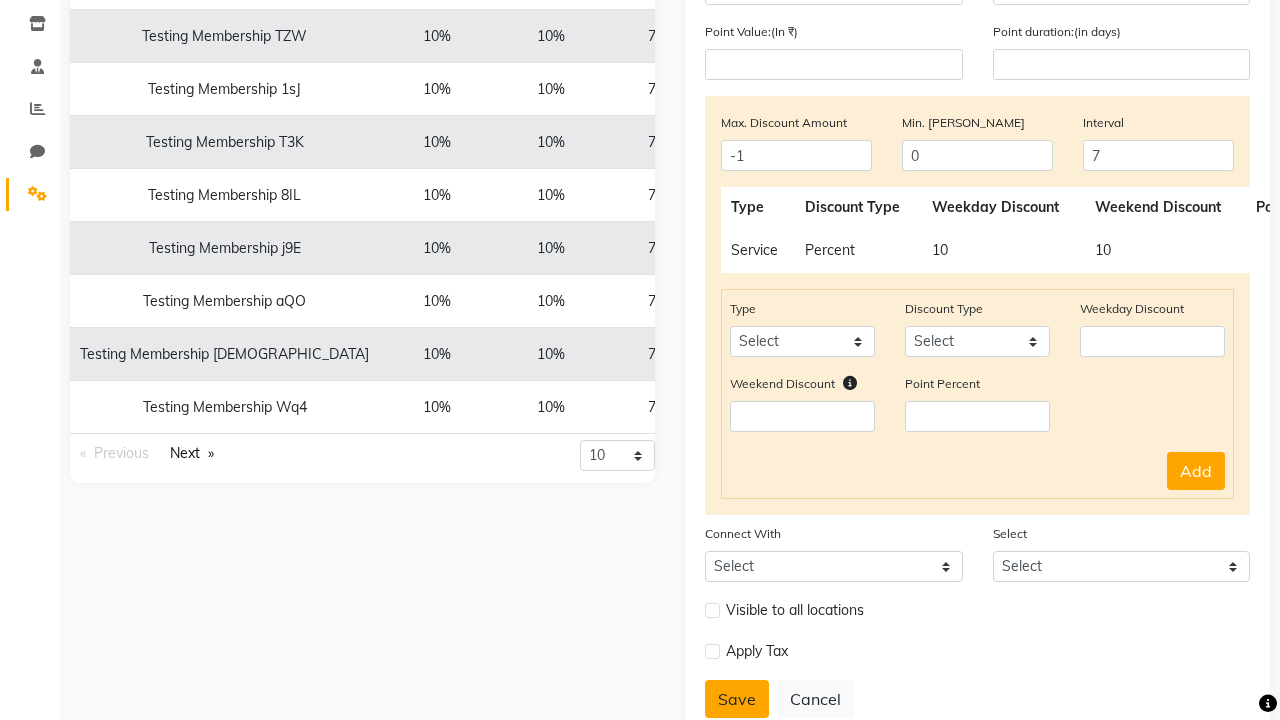 click on "Save" 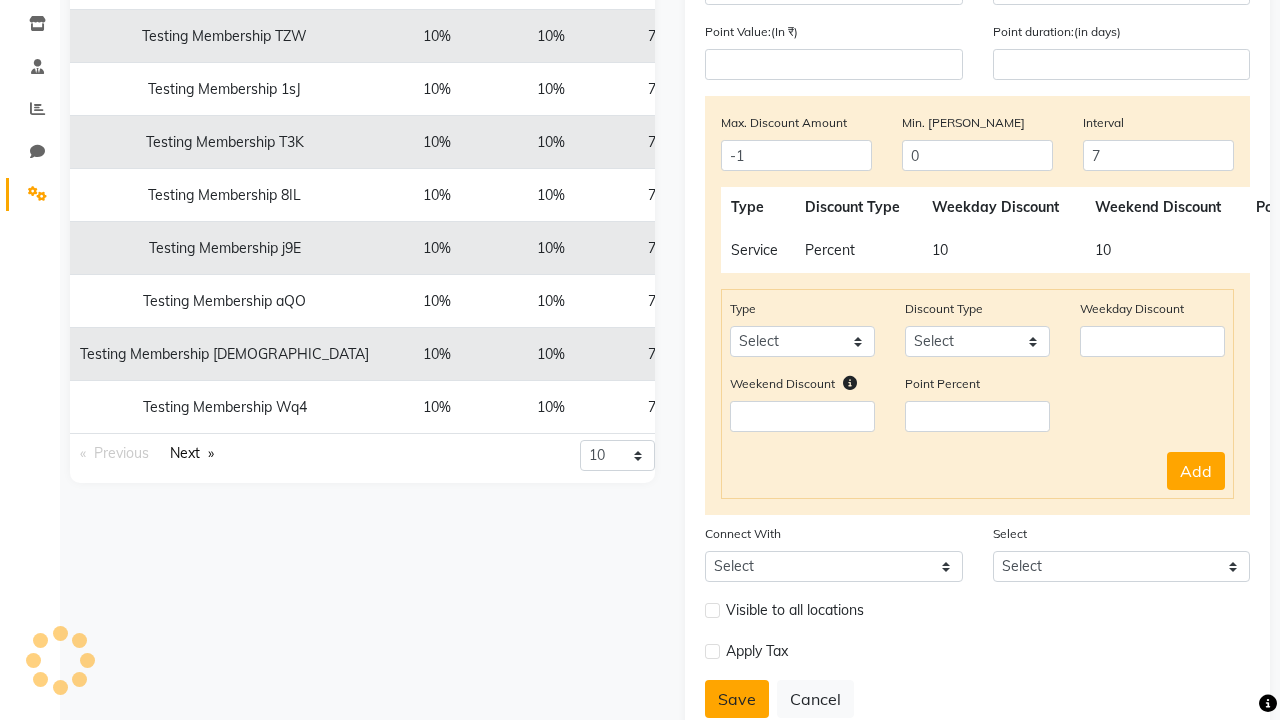 type 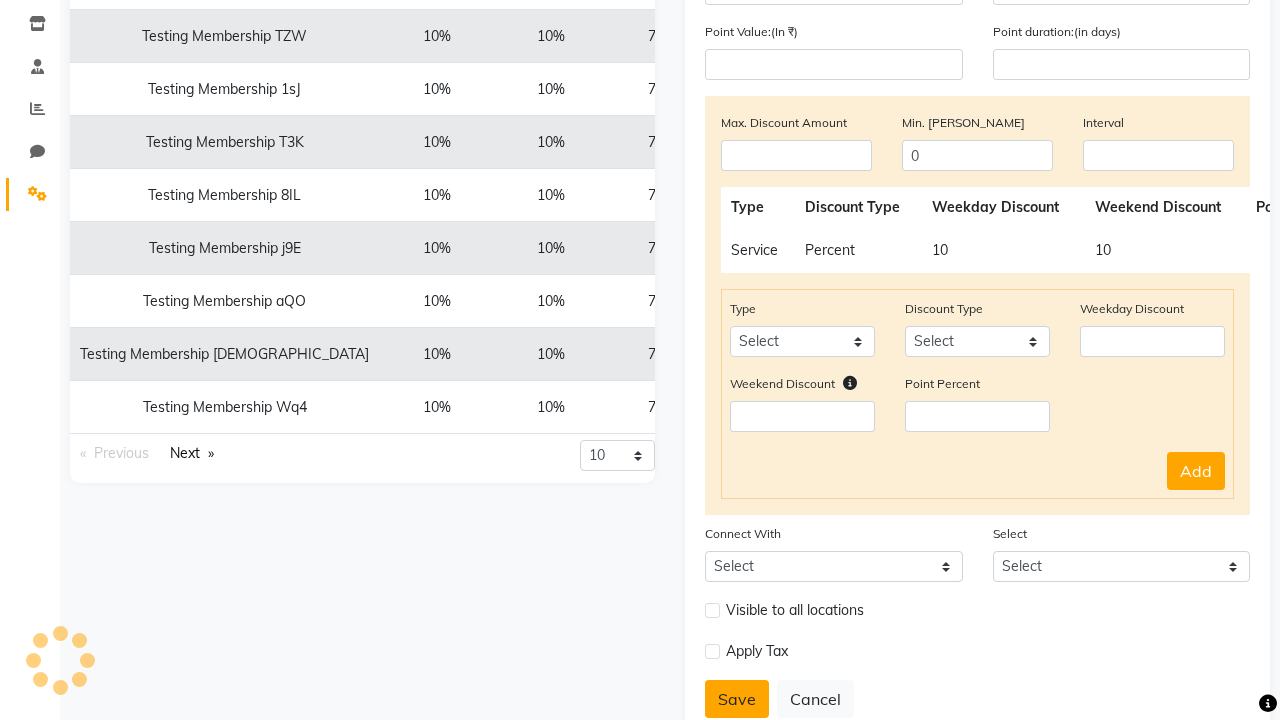 scroll, scrollTop: 296, scrollLeft: 0, axis: vertical 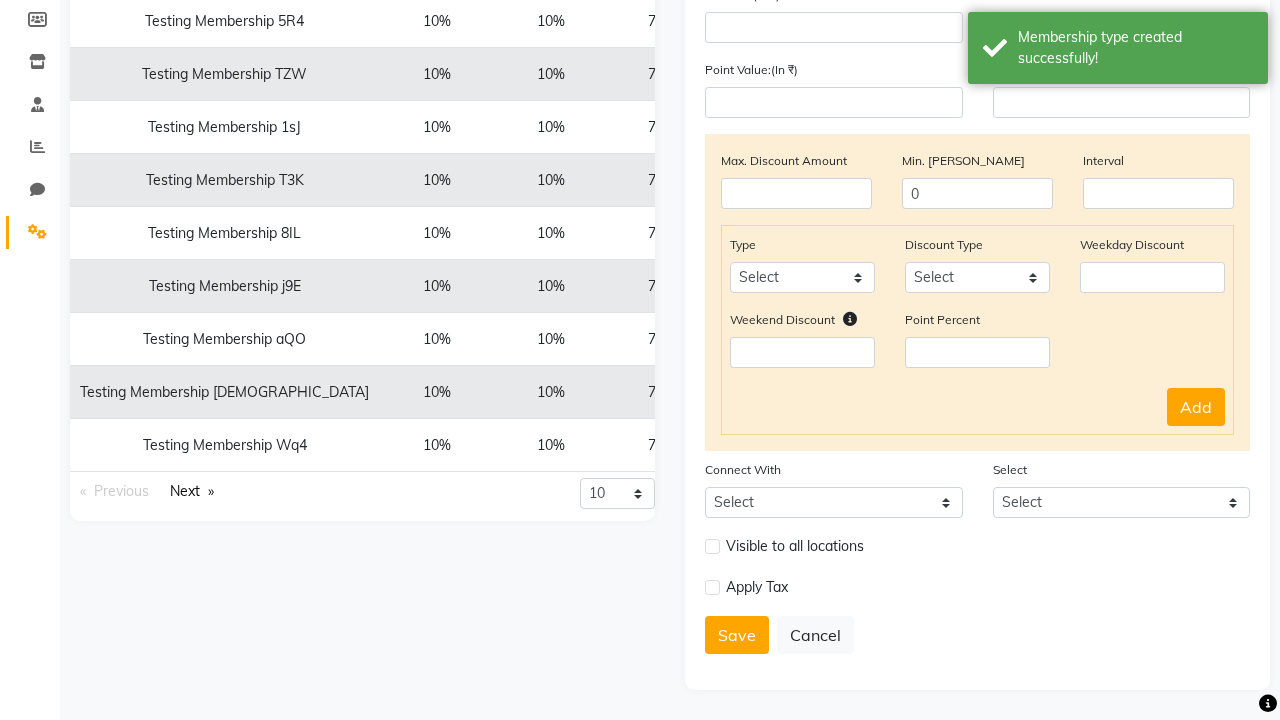 click on "Membership type created successfully!" at bounding box center [1135, 48] 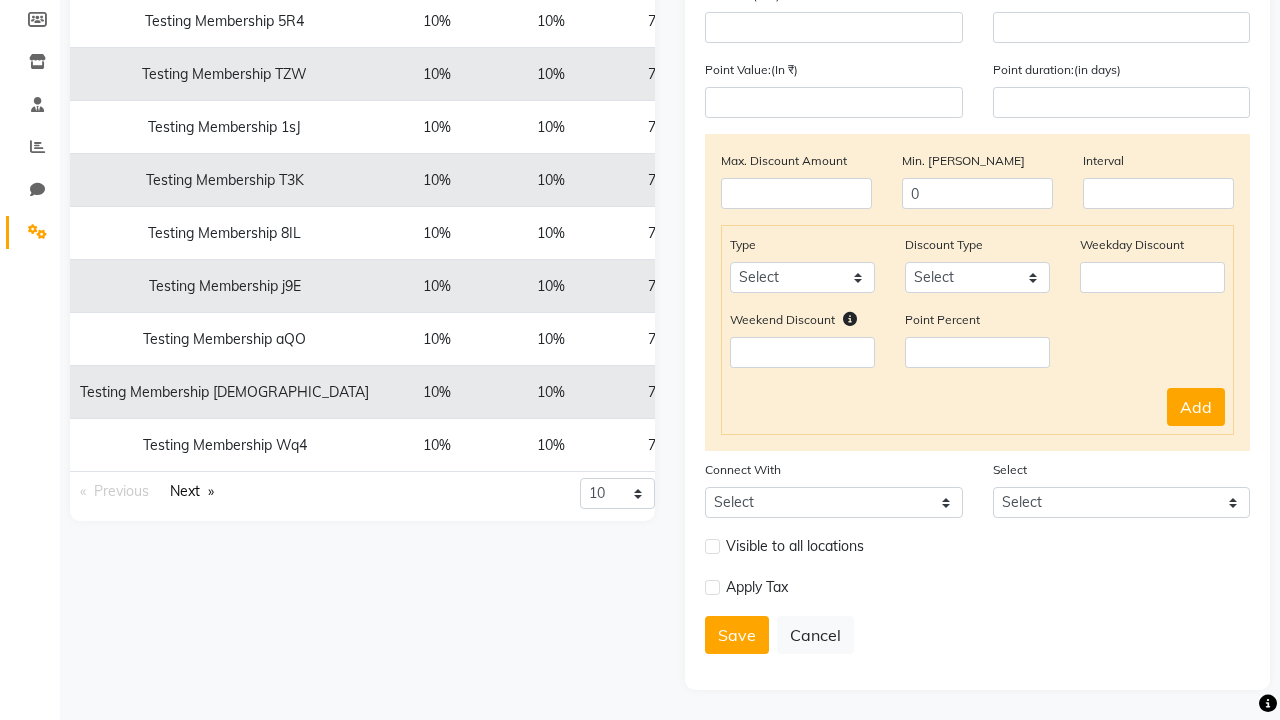 click at bounding box center (37, -260) 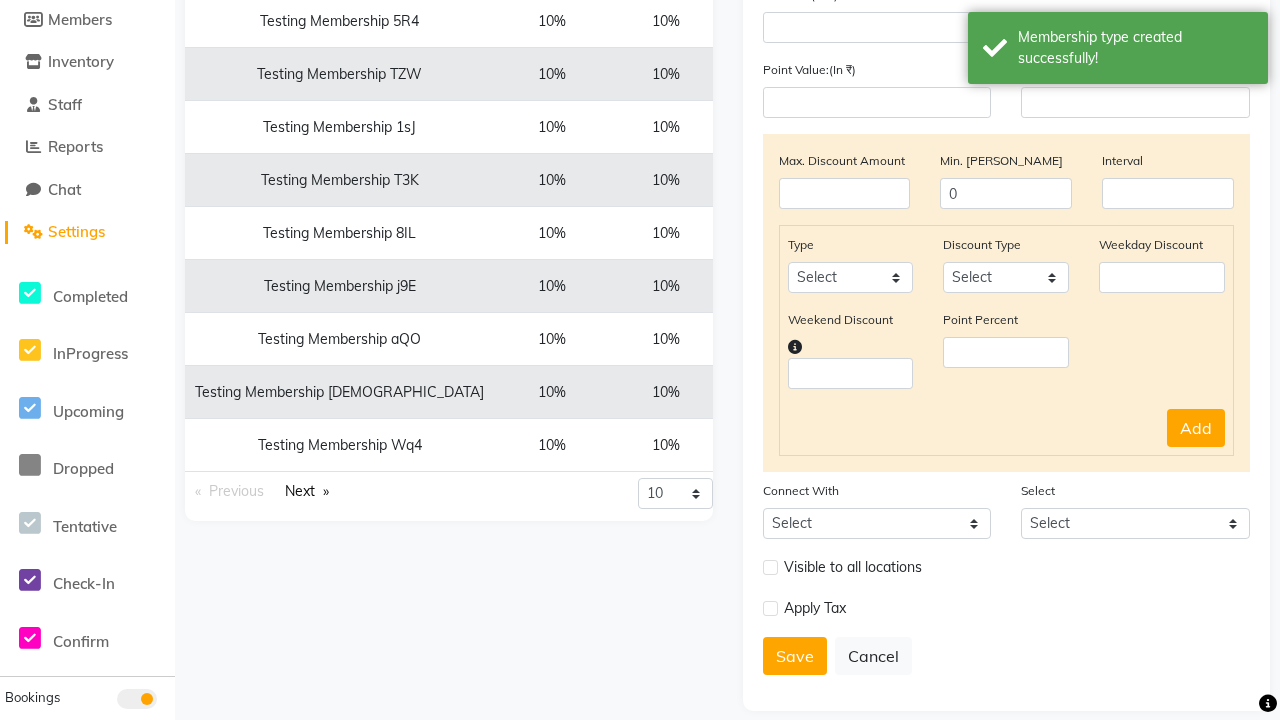 scroll, scrollTop: 0, scrollLeft: 0, axis: both 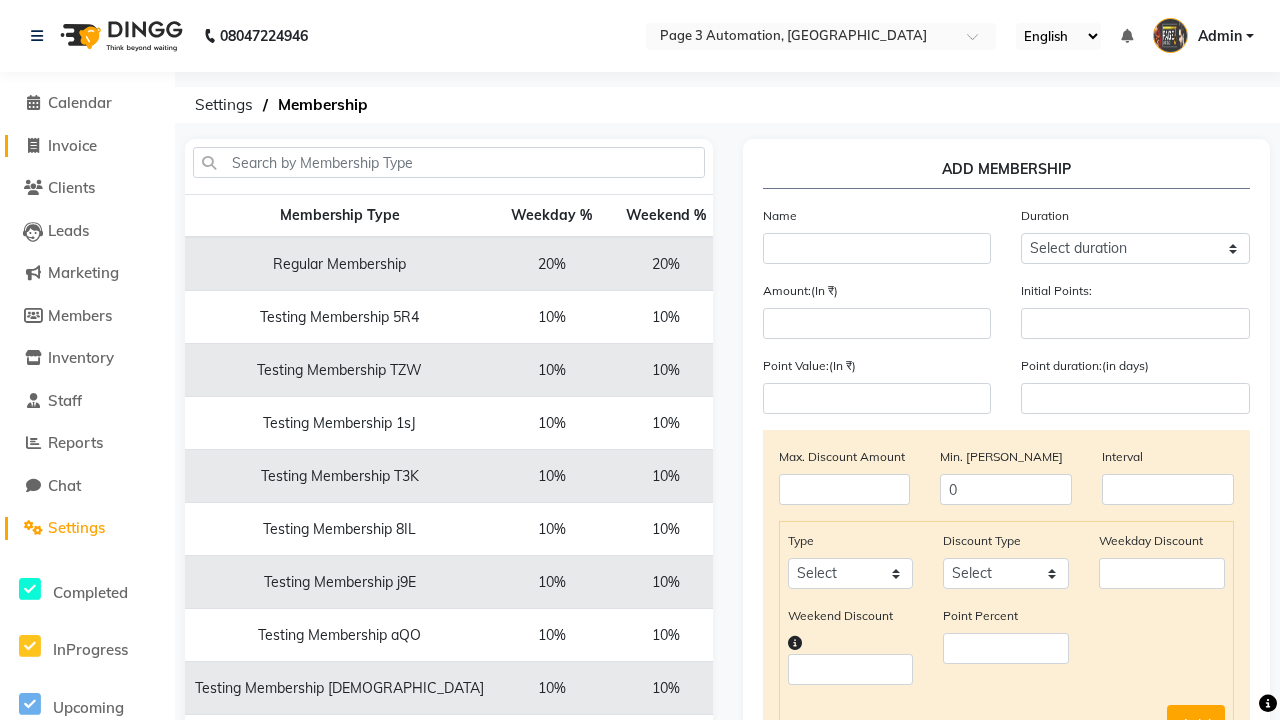 click on "Invoice" 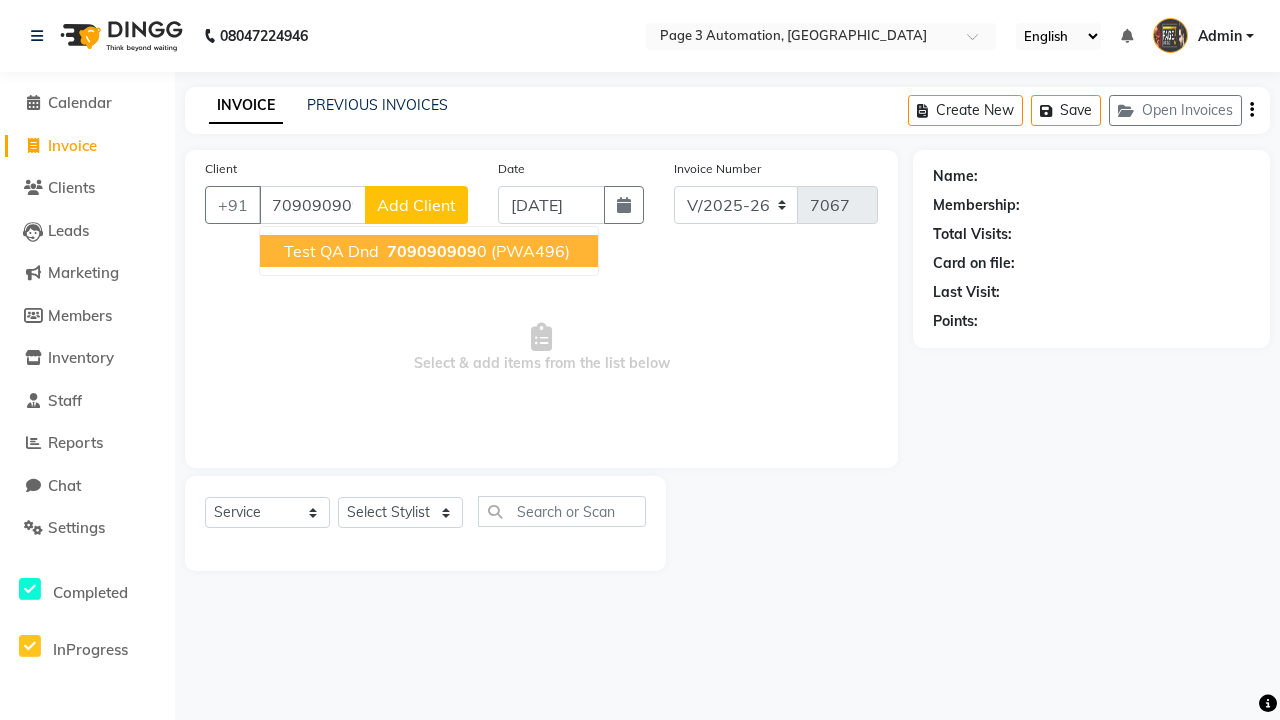click on "709090909" at bounding box center [432, 251] 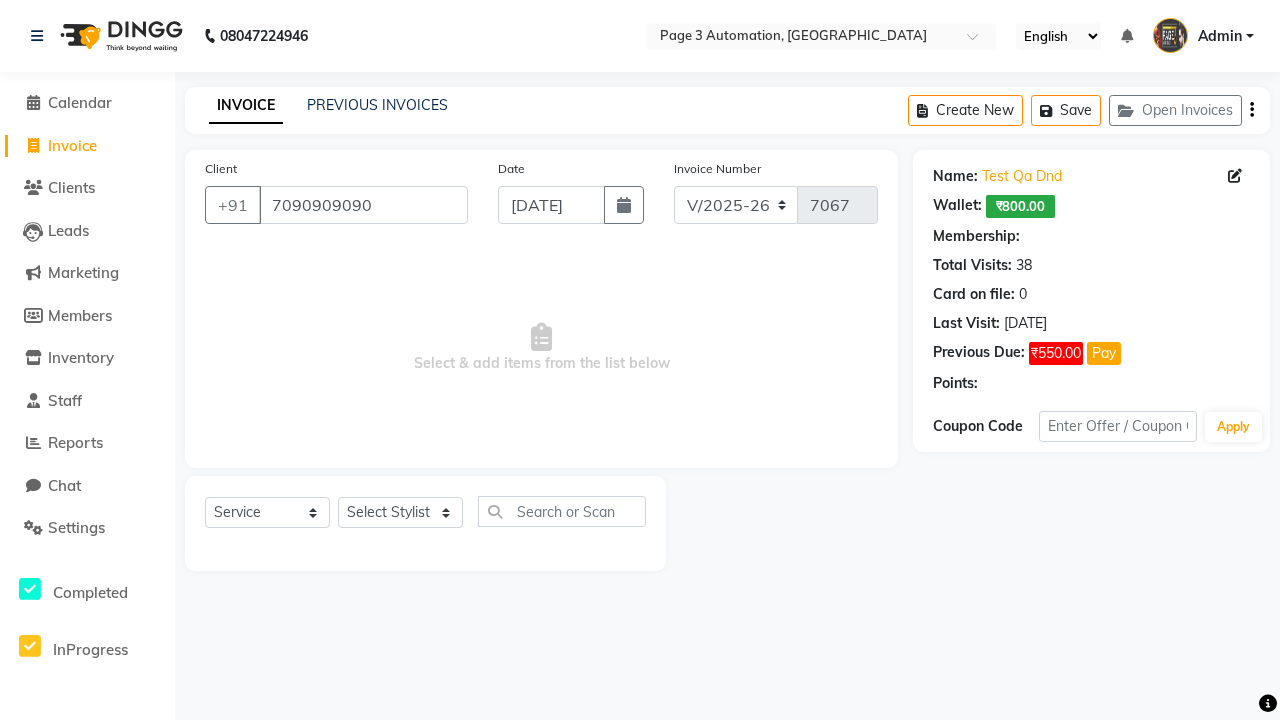 select on "1: Object" 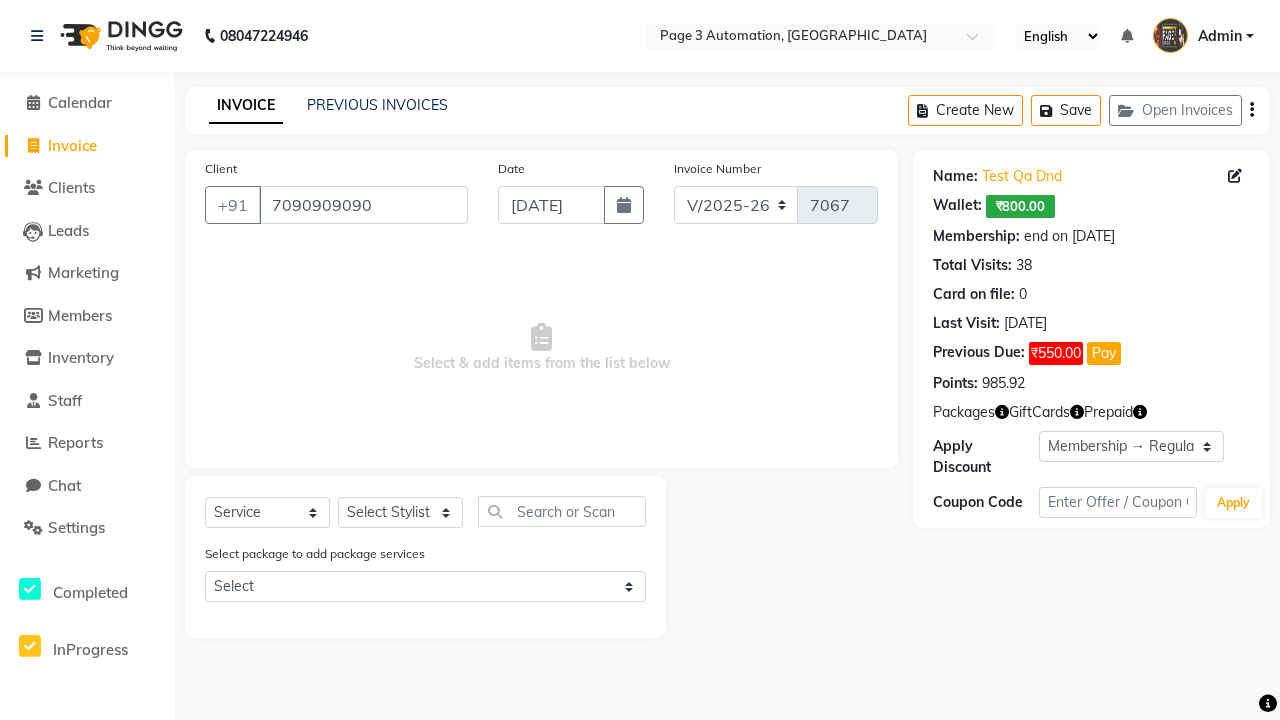 select on "membership" 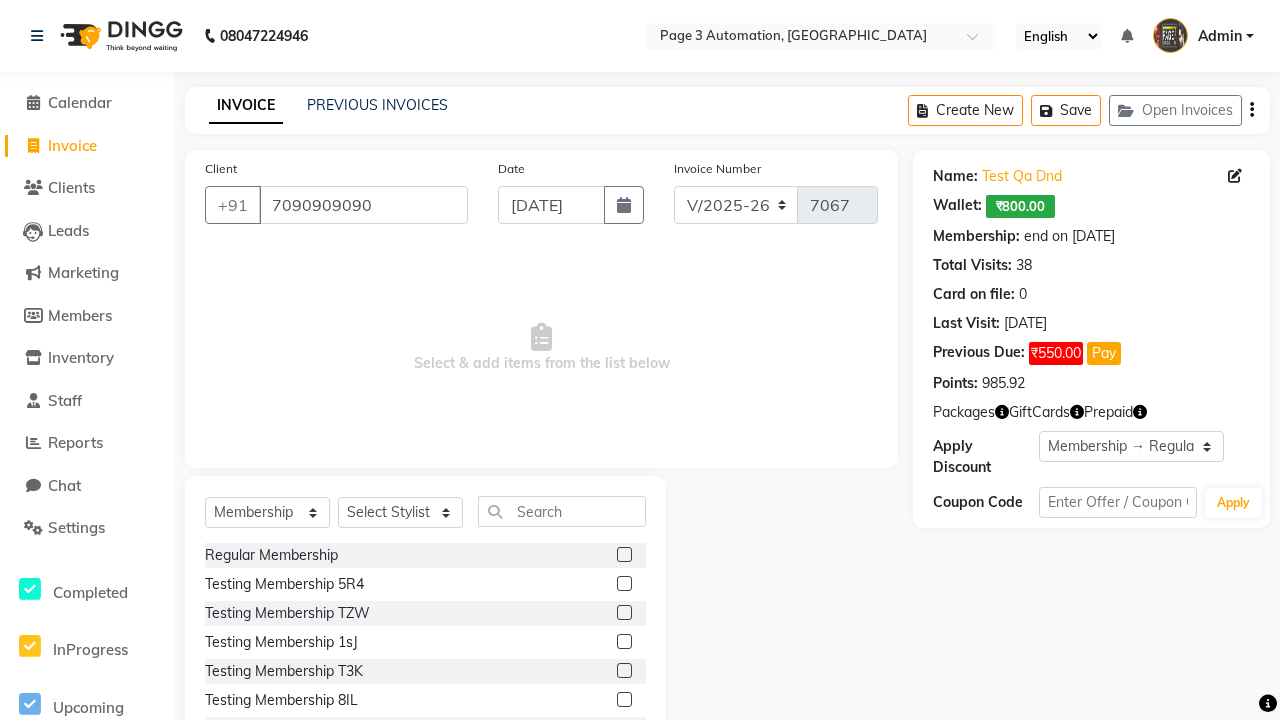 select on "71572" 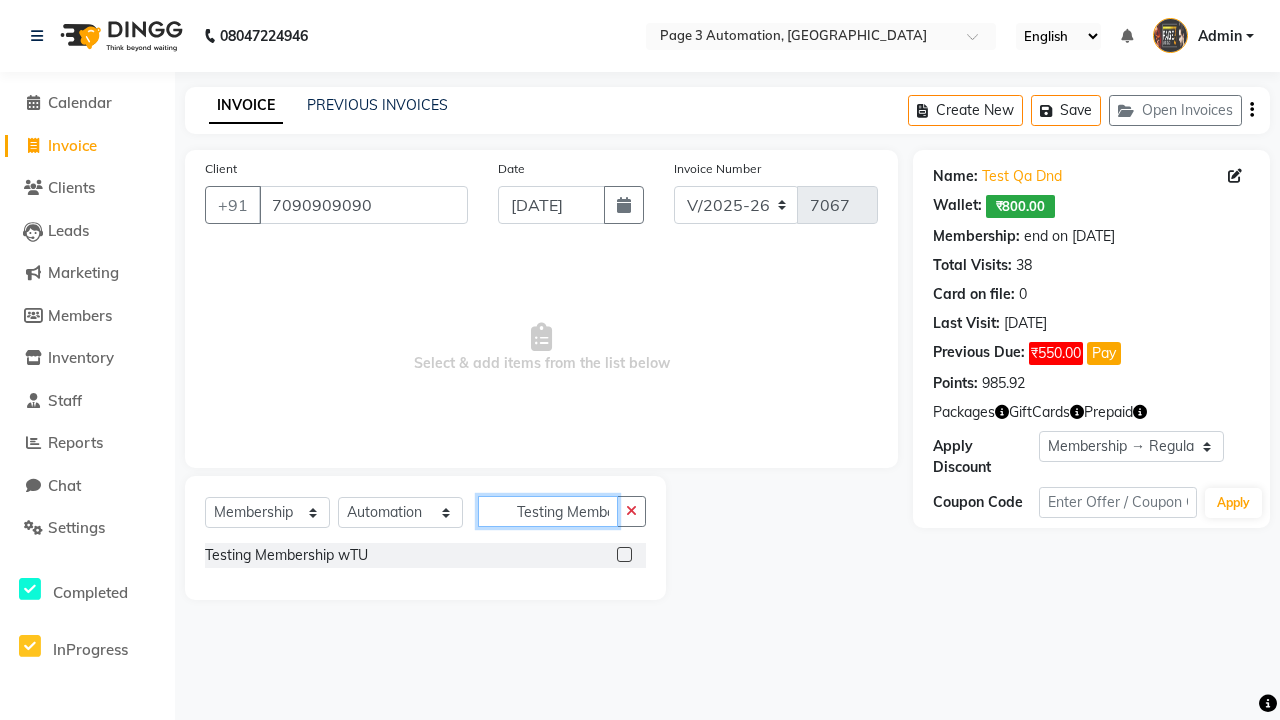 scroll, scrollTop: 0, scrollLeft: 43, axis: horizontal 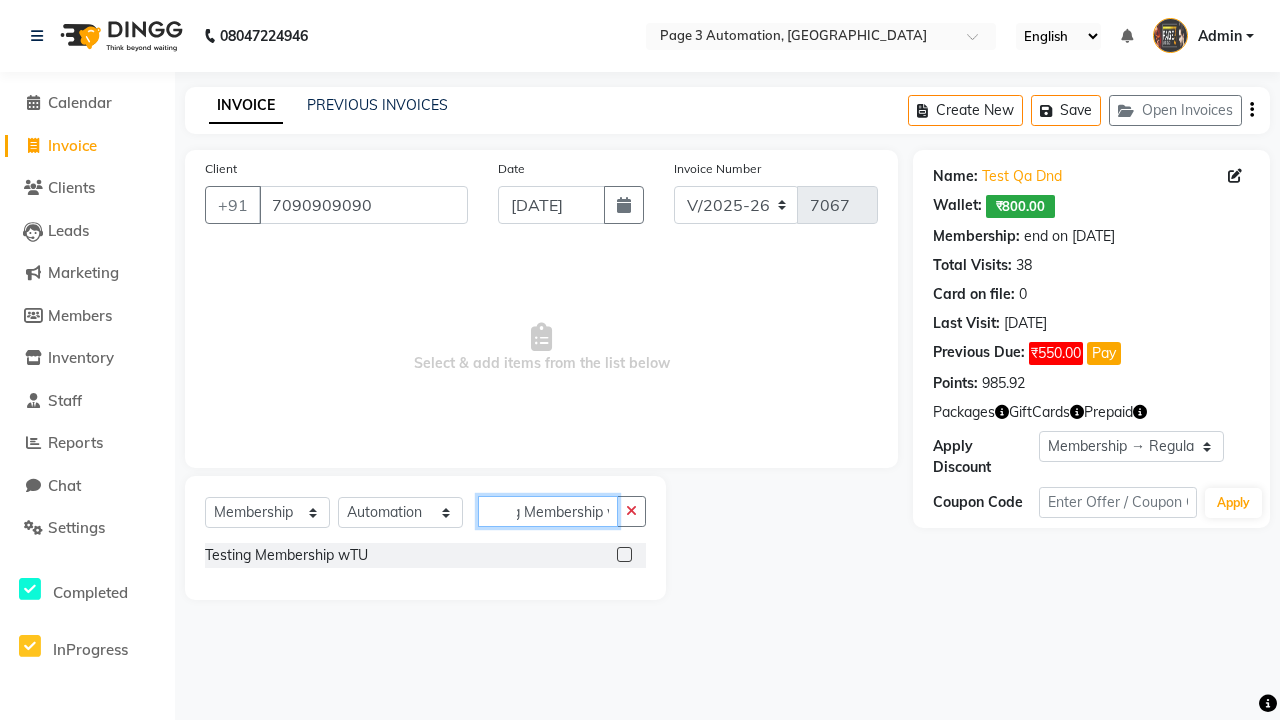 type on "Testing Membership wTU" 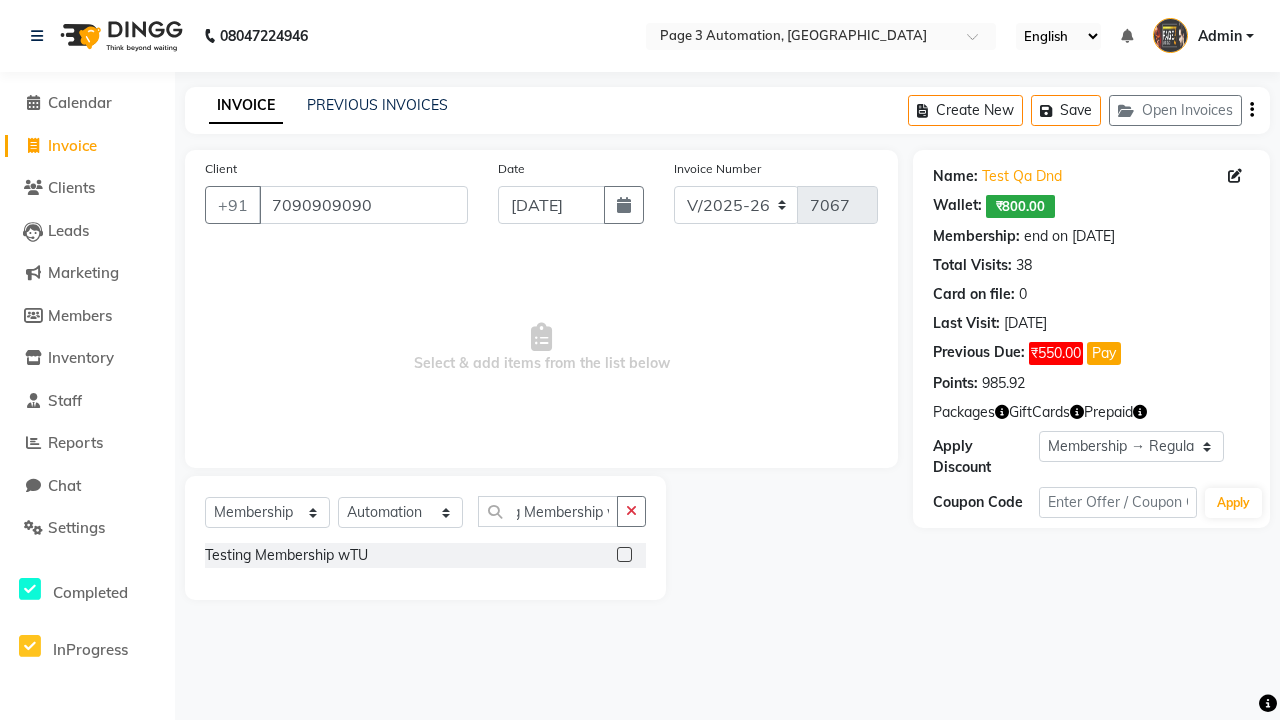 click 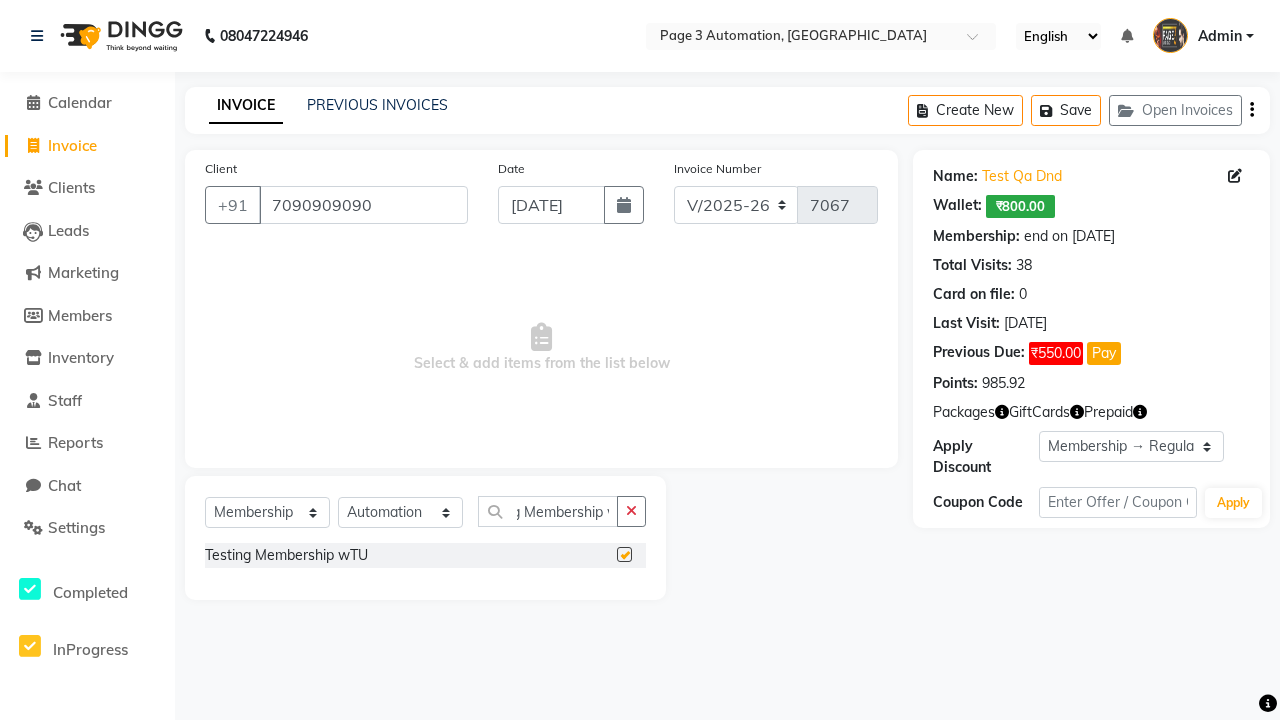 select on "select" 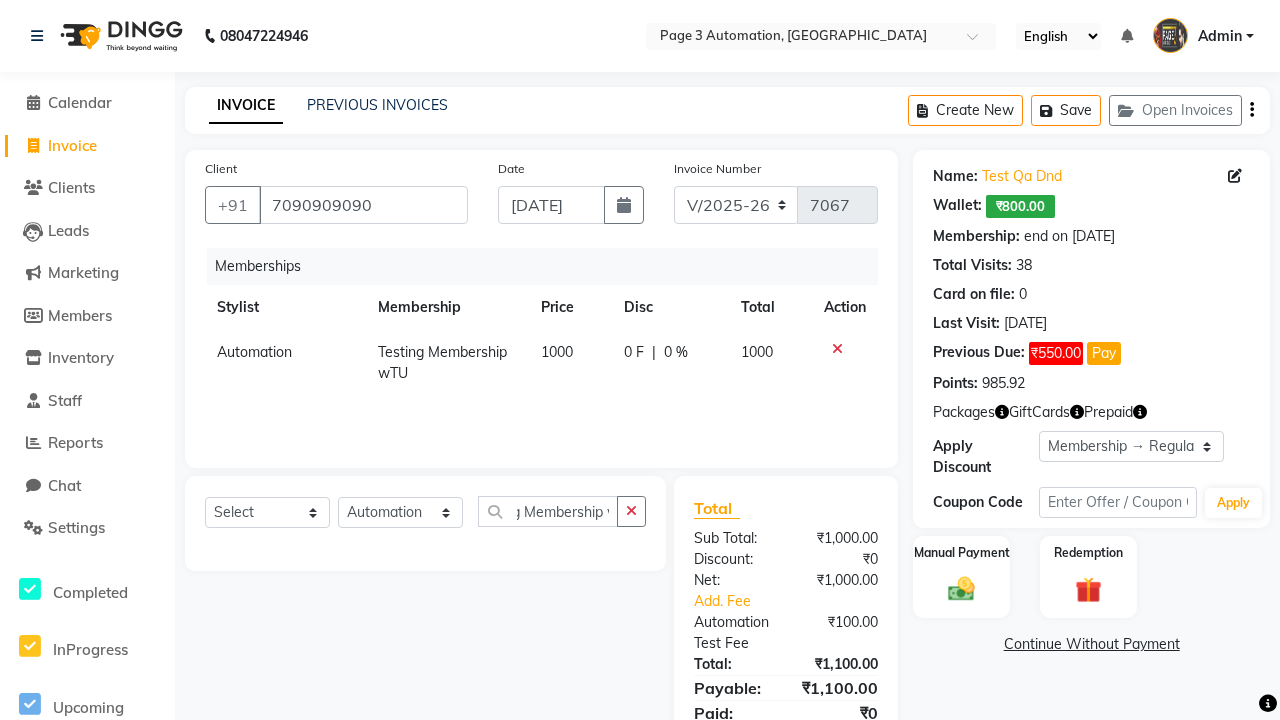 scroll, scrollTop: 0, scrollLeft: 0, axis: both 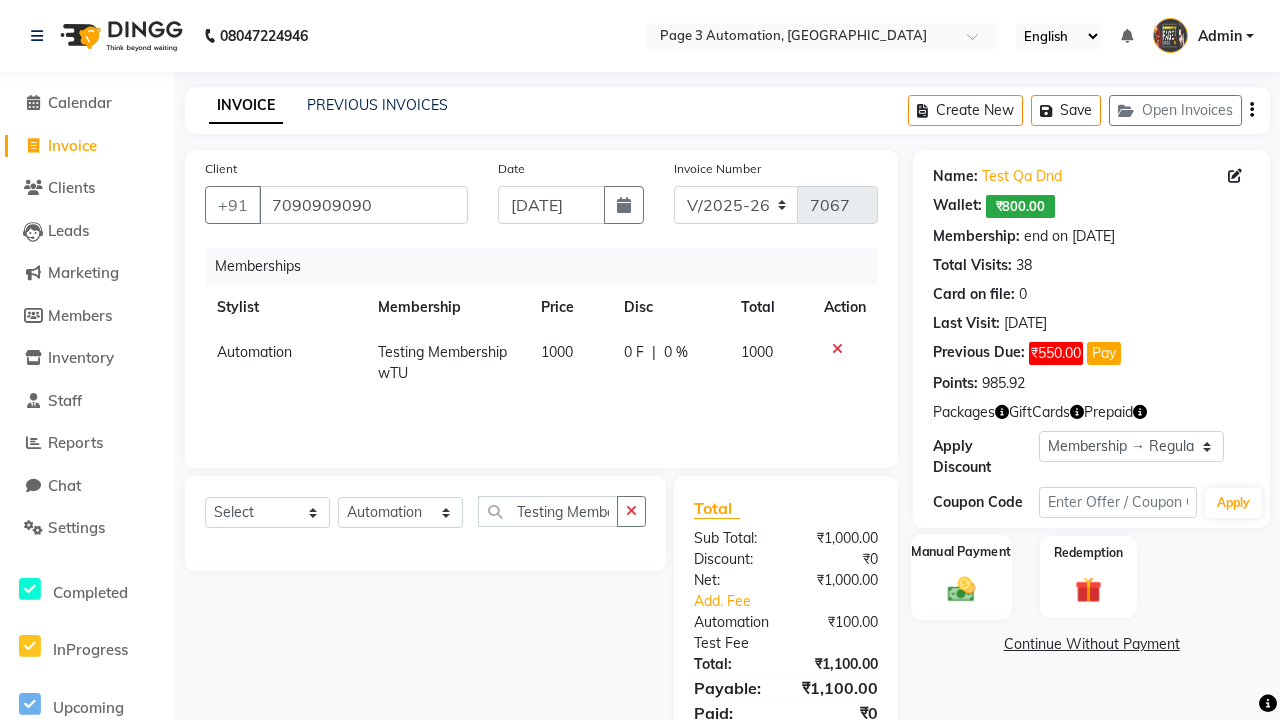 click 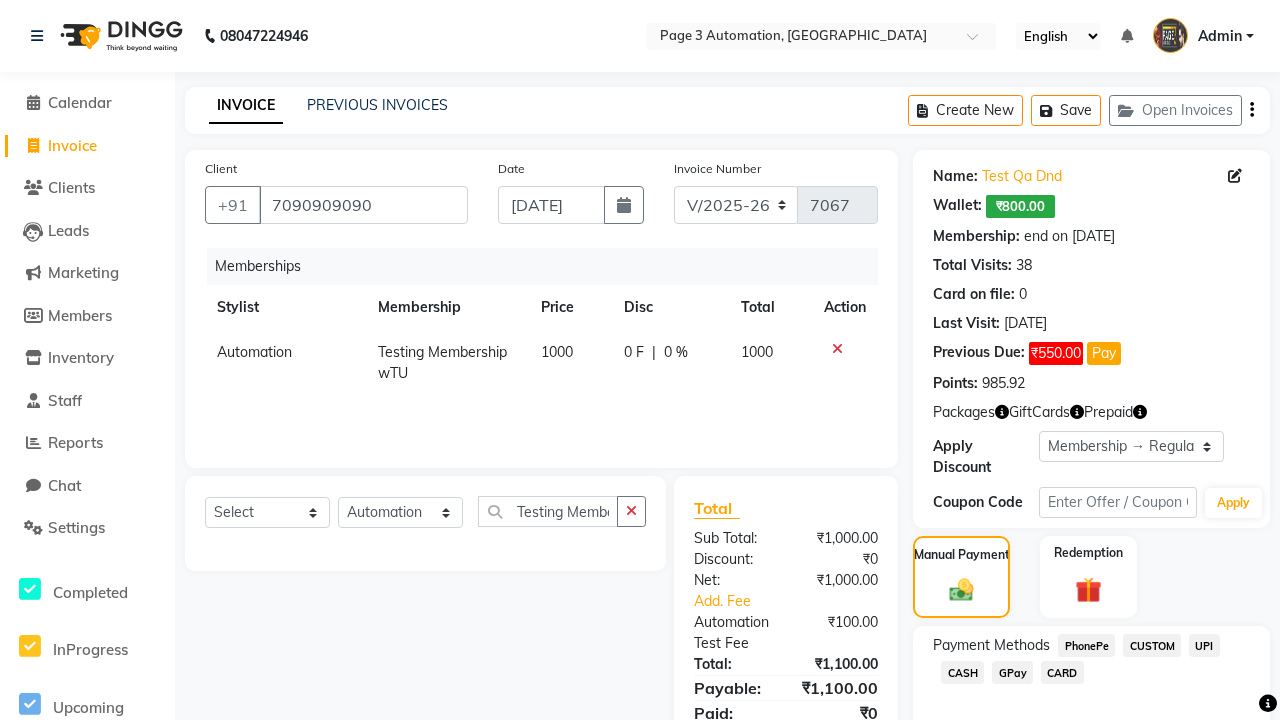 click on "PhonePe" 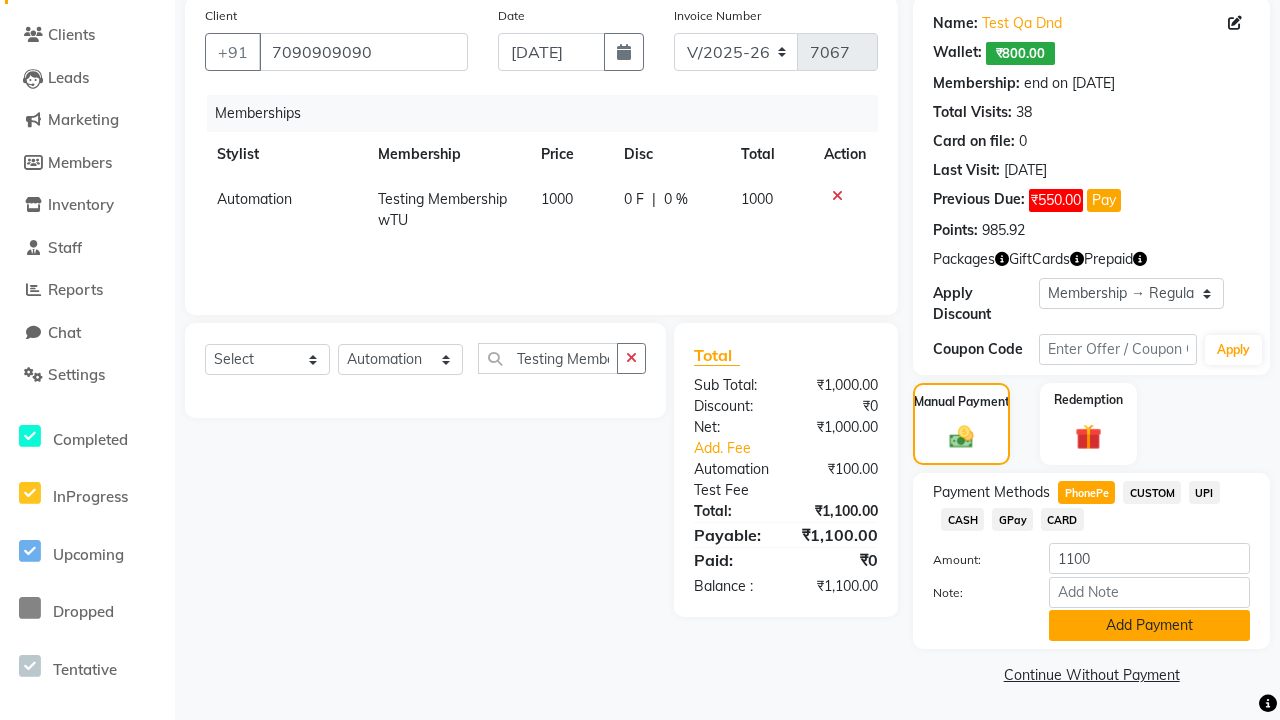 click on "Add Payment" 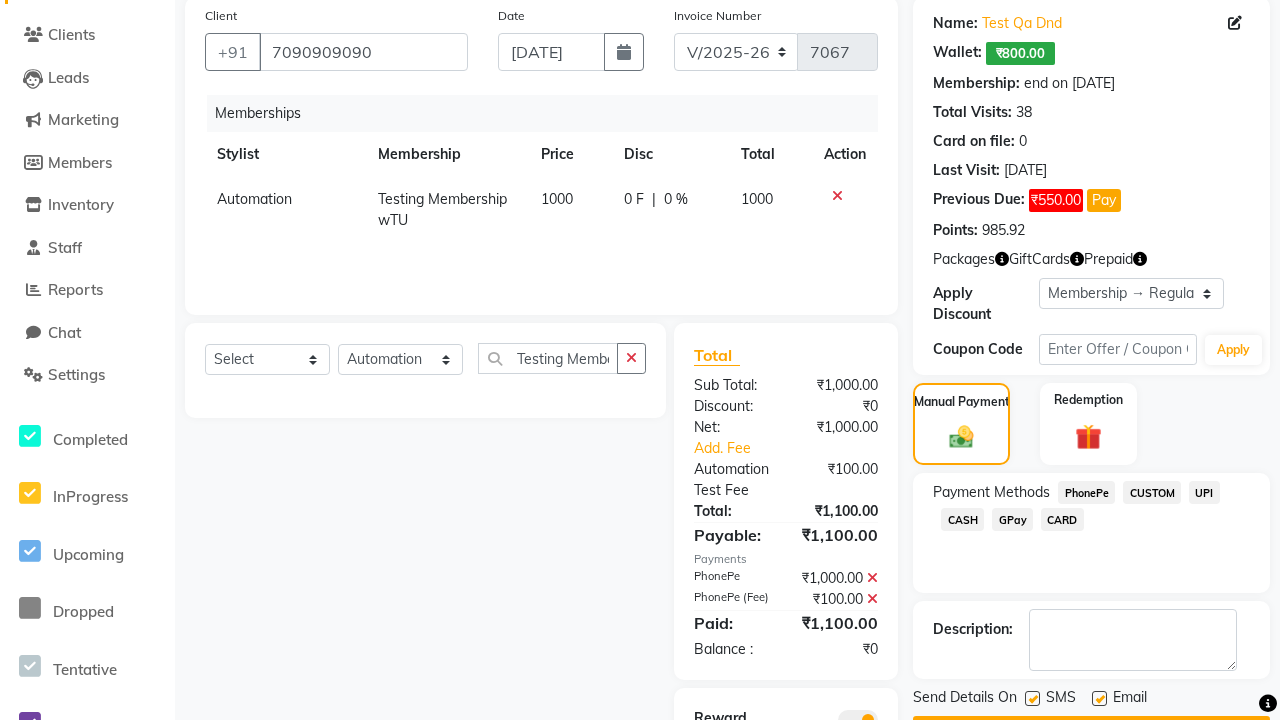 click 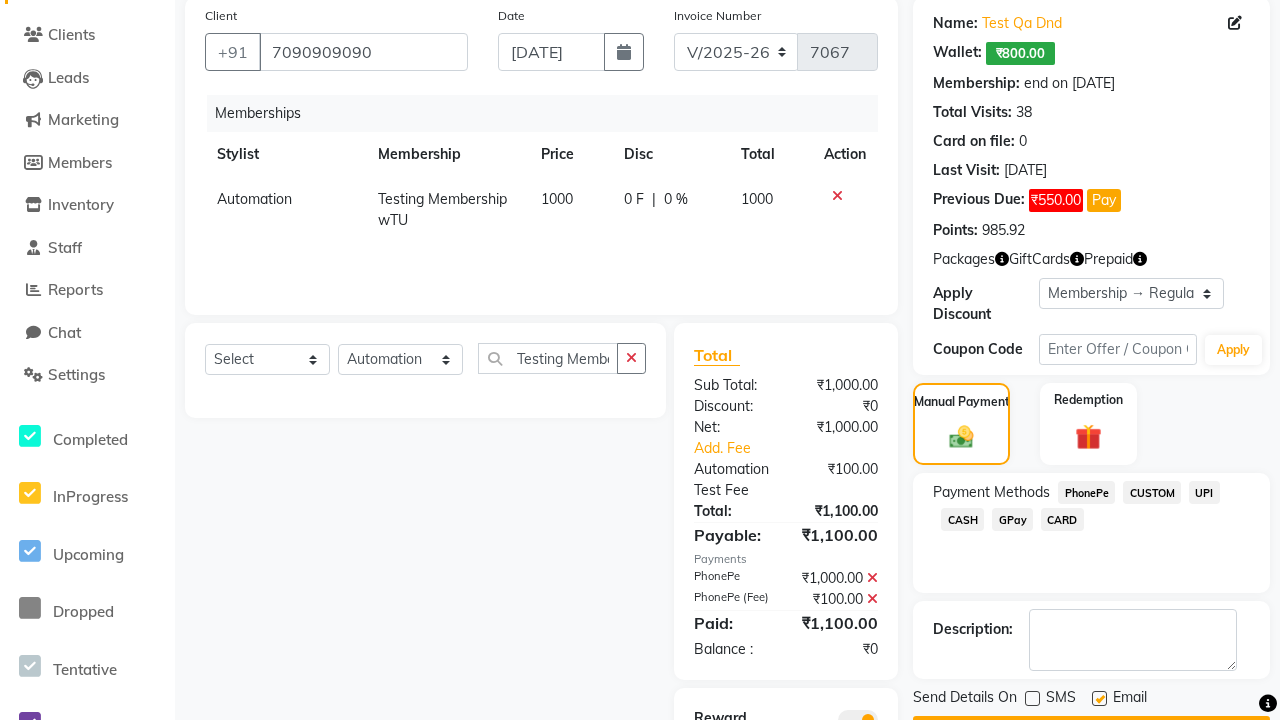 click 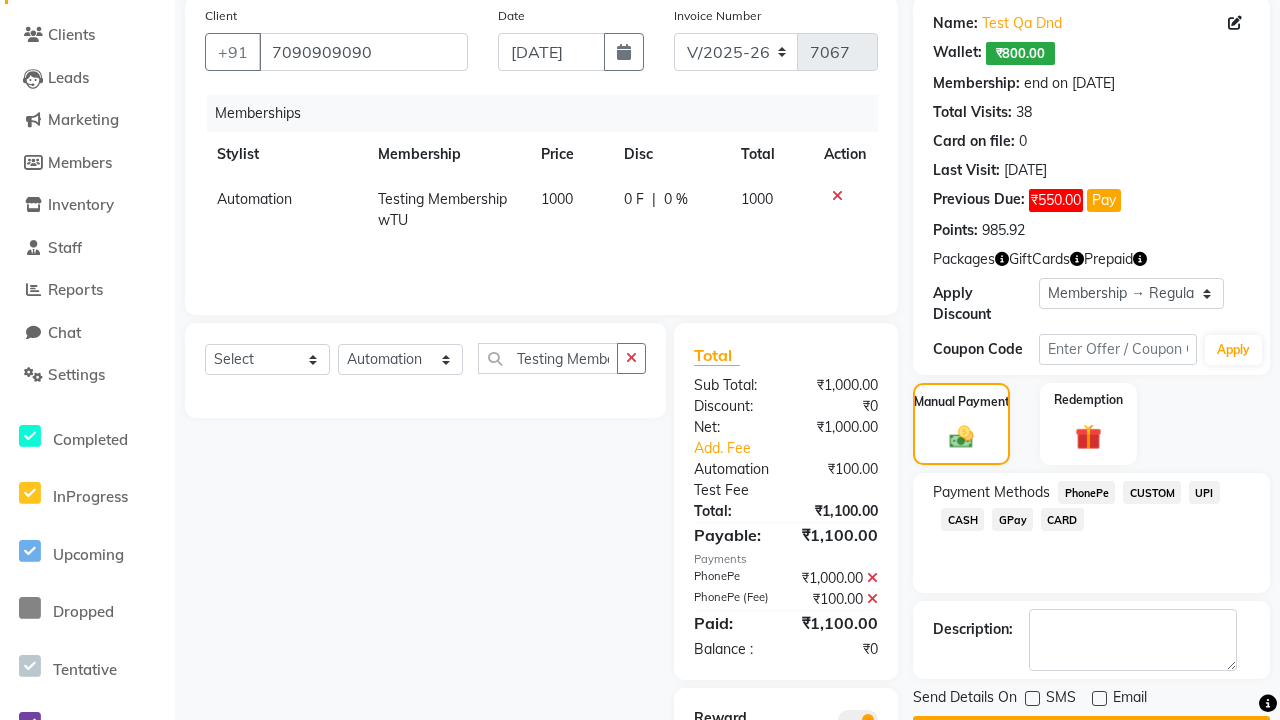 click on "Checkout" 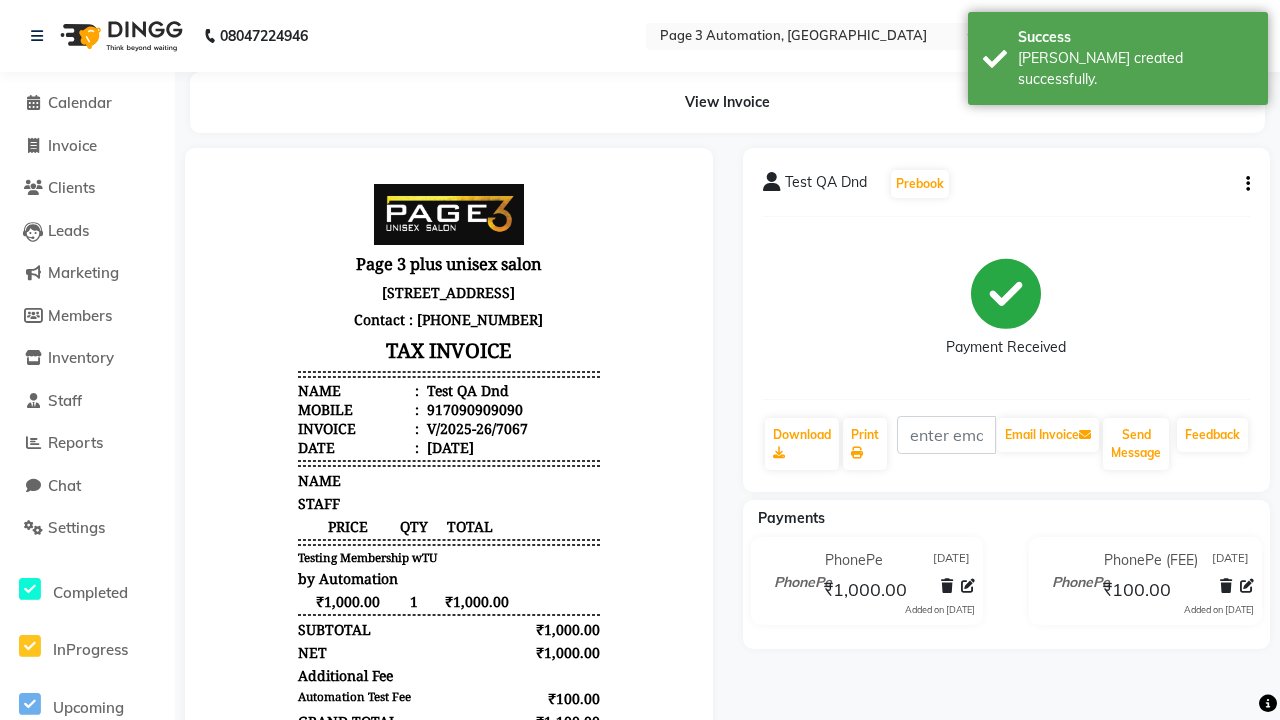 scroll, scrollTop: 0, scrollLeft: 0, axis: both 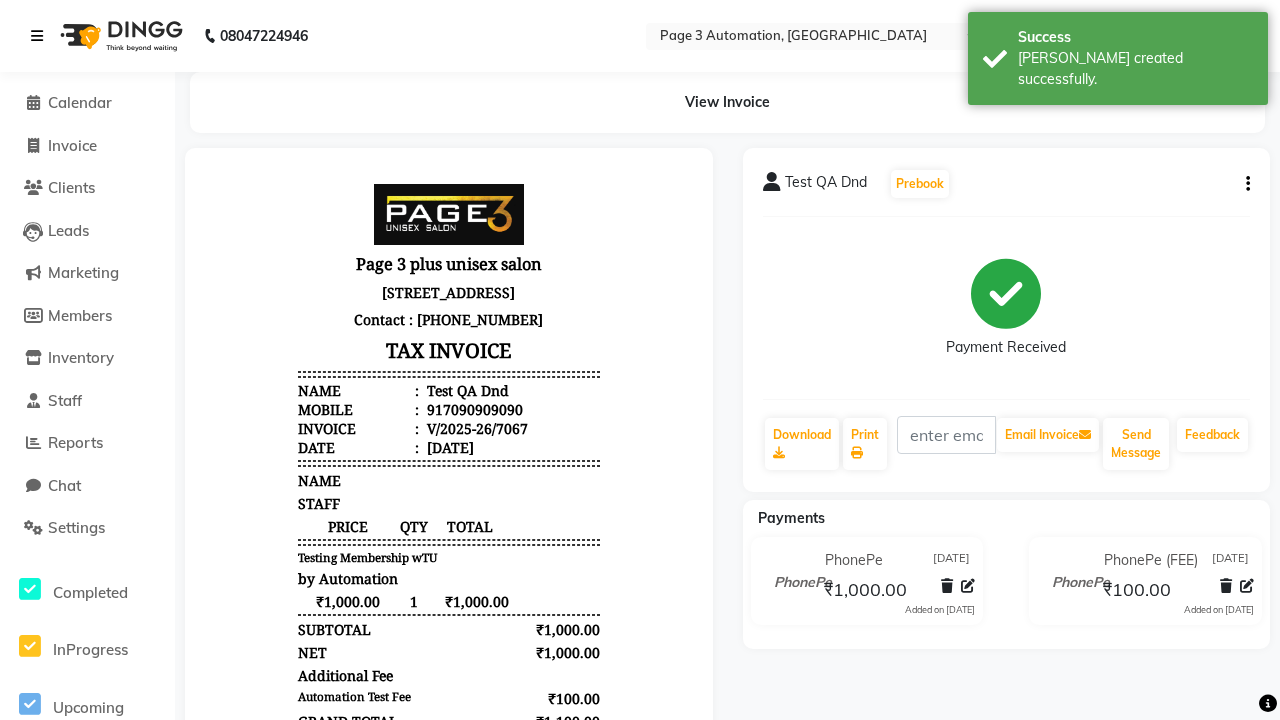 click on "[PERSON_NAME] created successfully." at bounding box center (1135, 69) 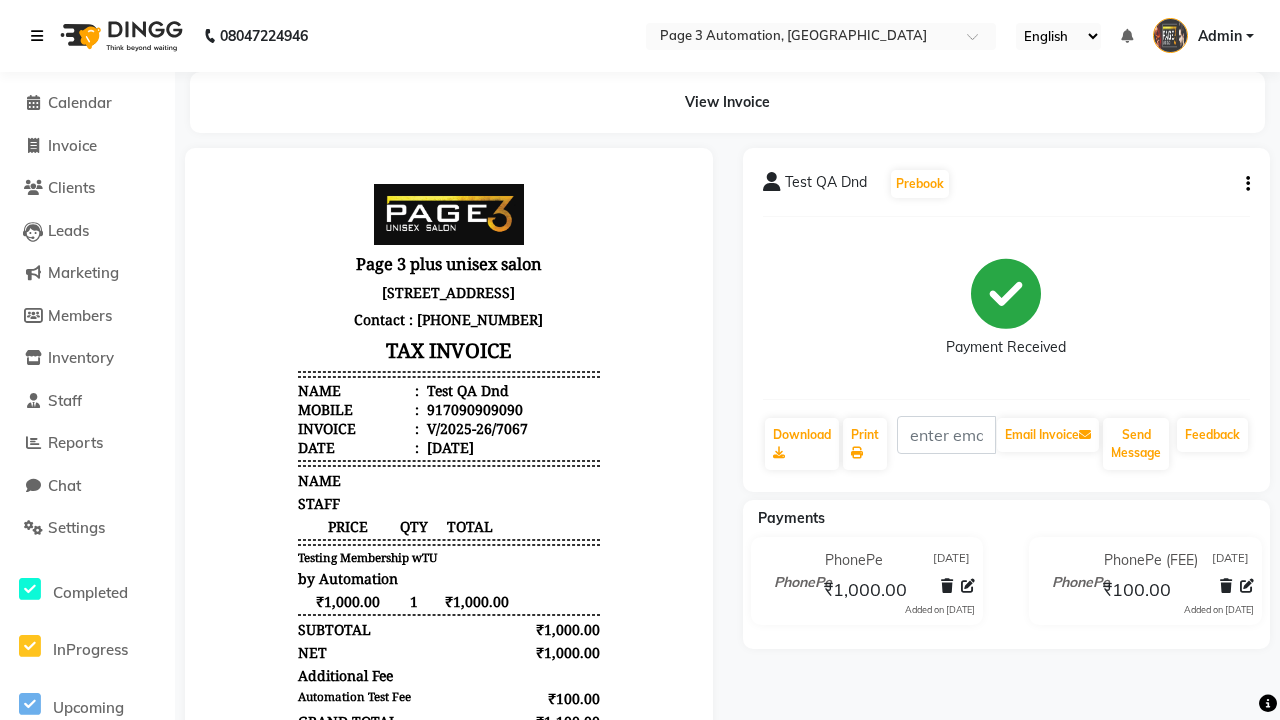 click at bounding box center [37, 36] 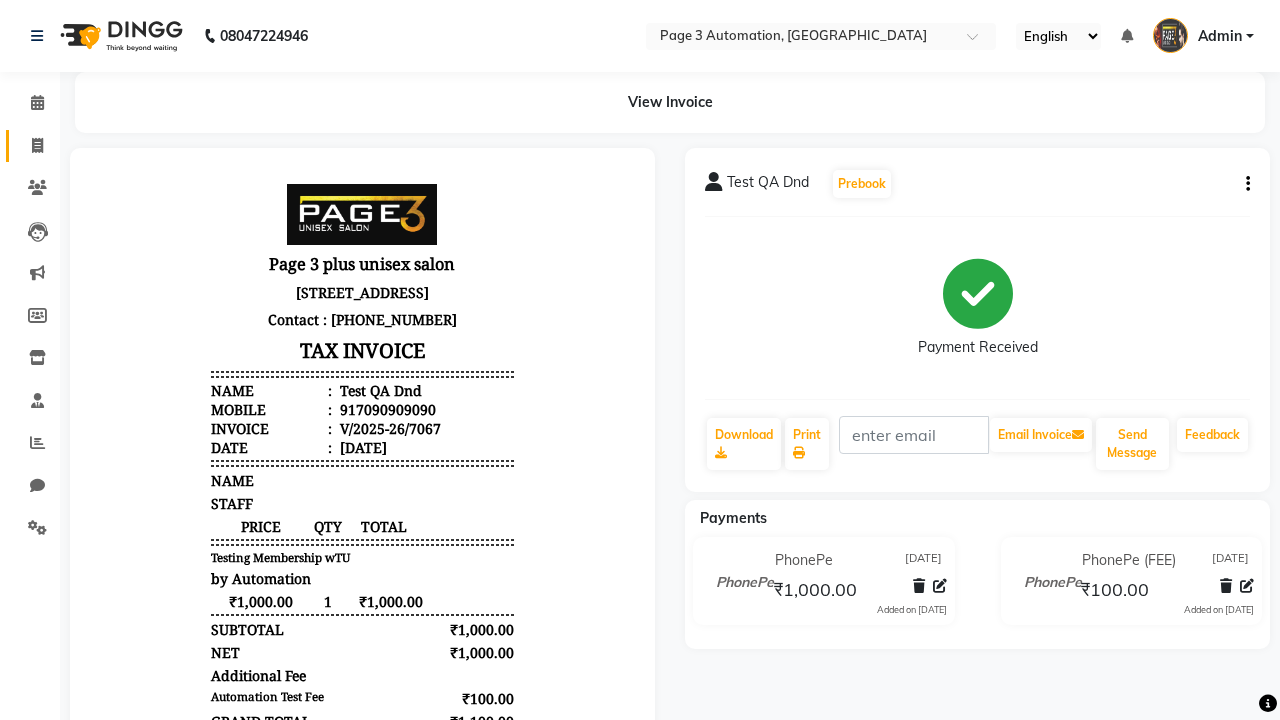 click 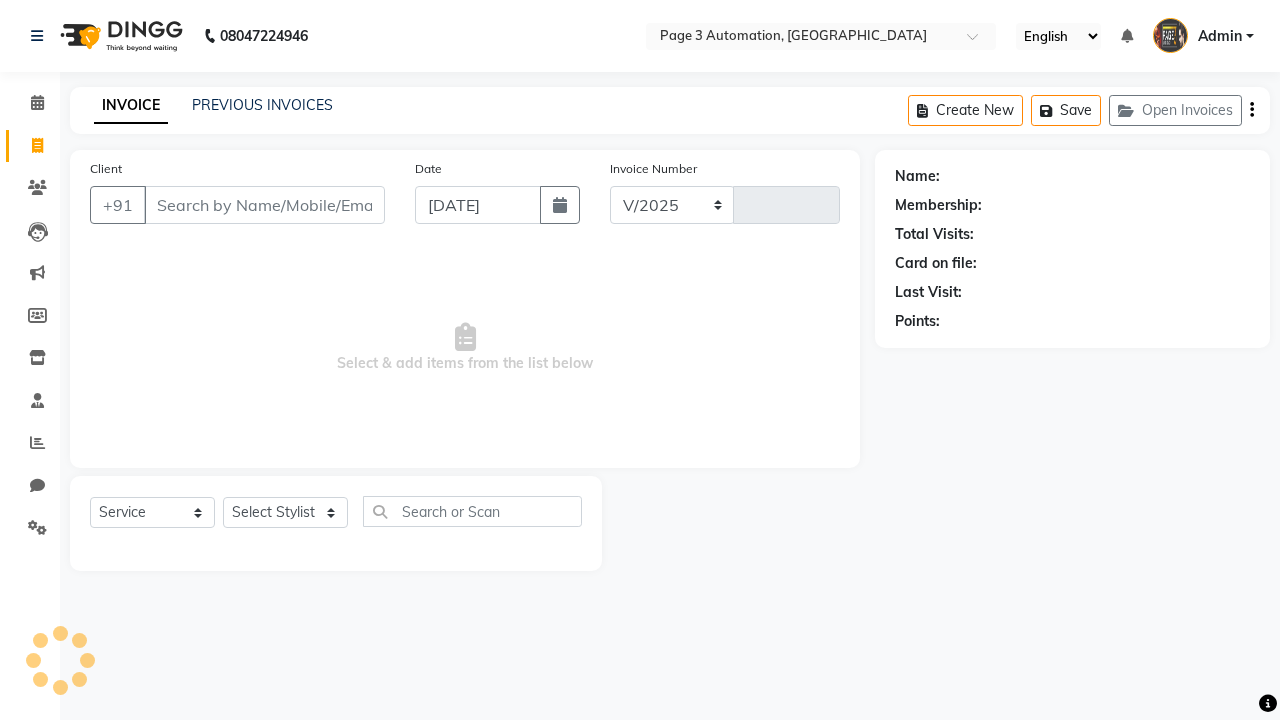 select on "2774" 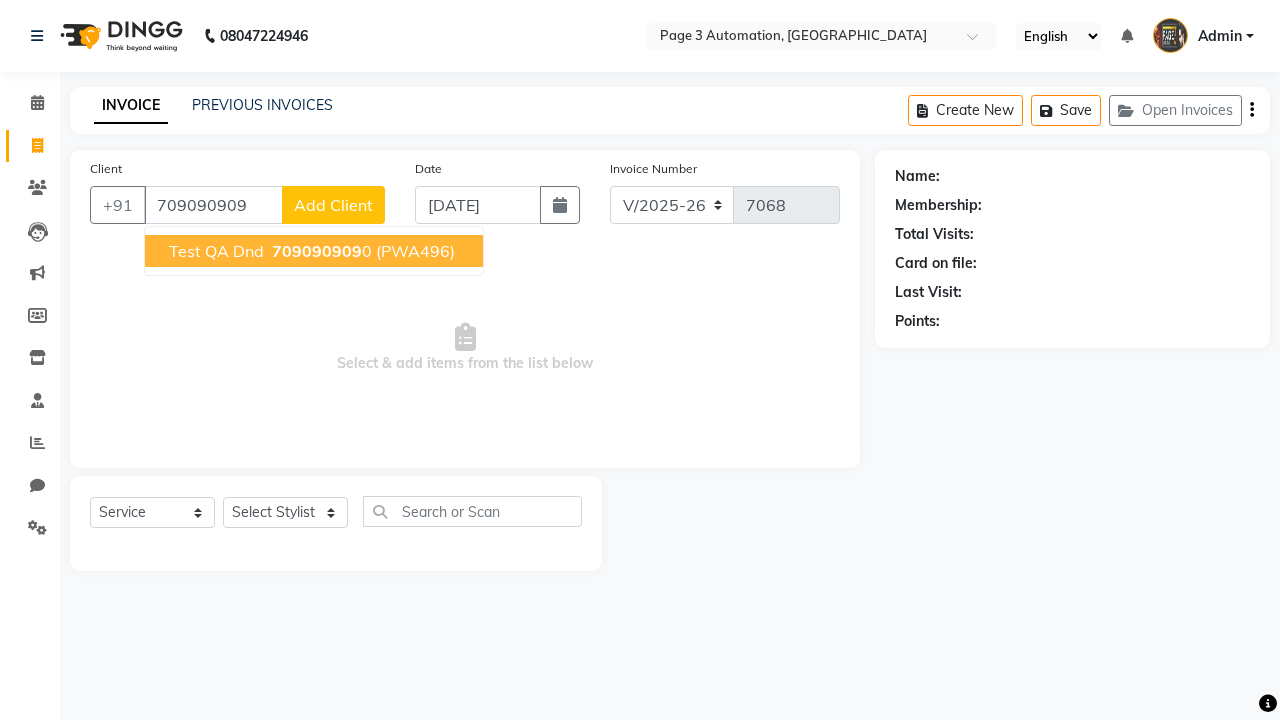 click on "709090909" at bounding box center [317, 251] 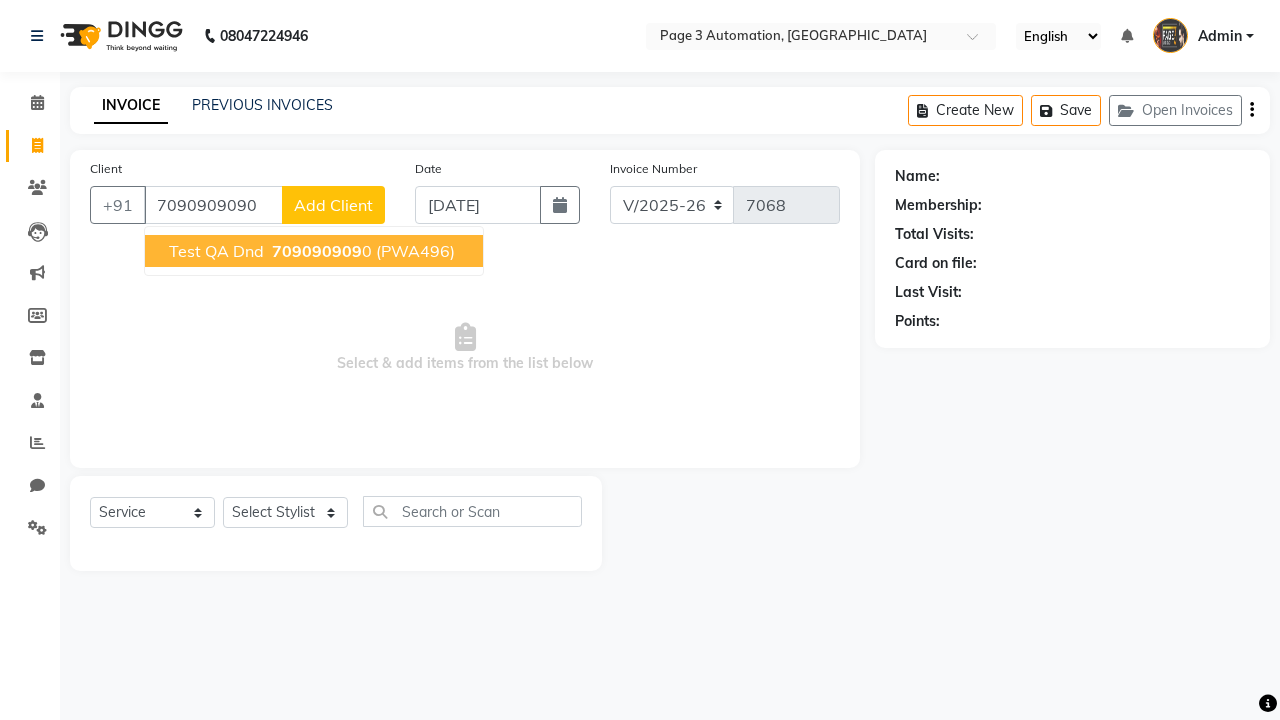 type on "7090909090" 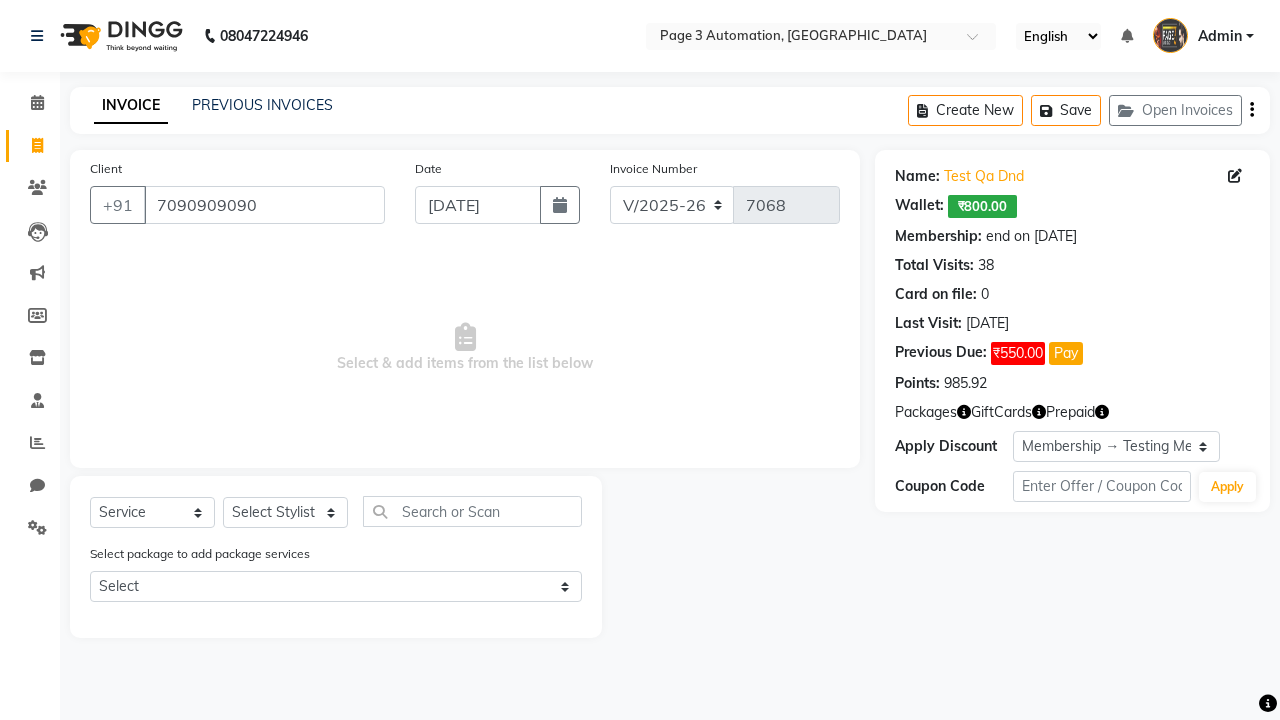 select on "71572" 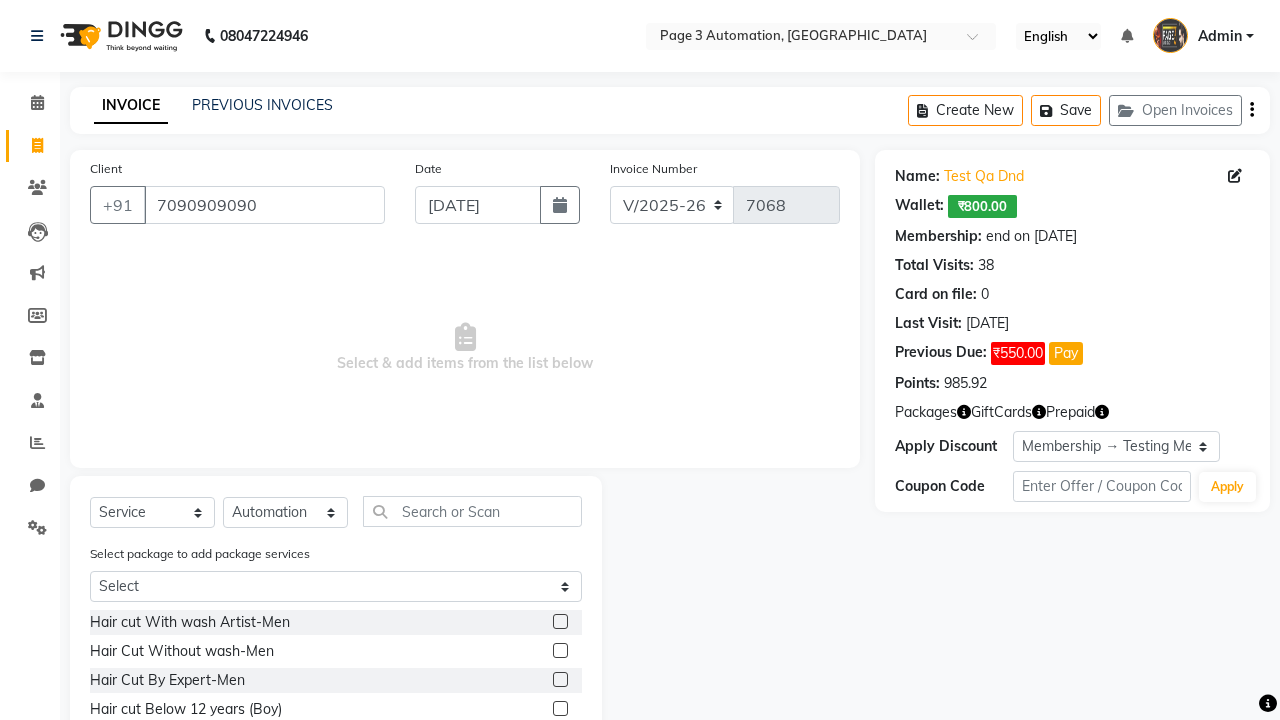 click 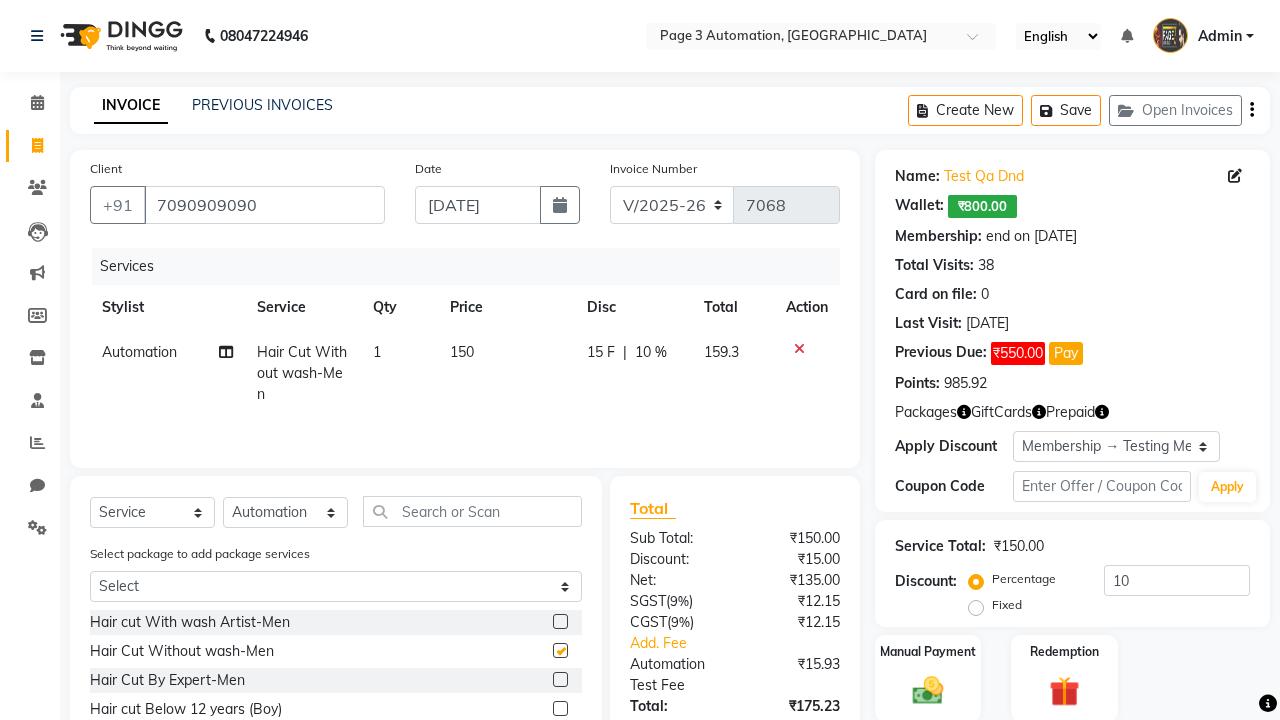 checkbox on "false" 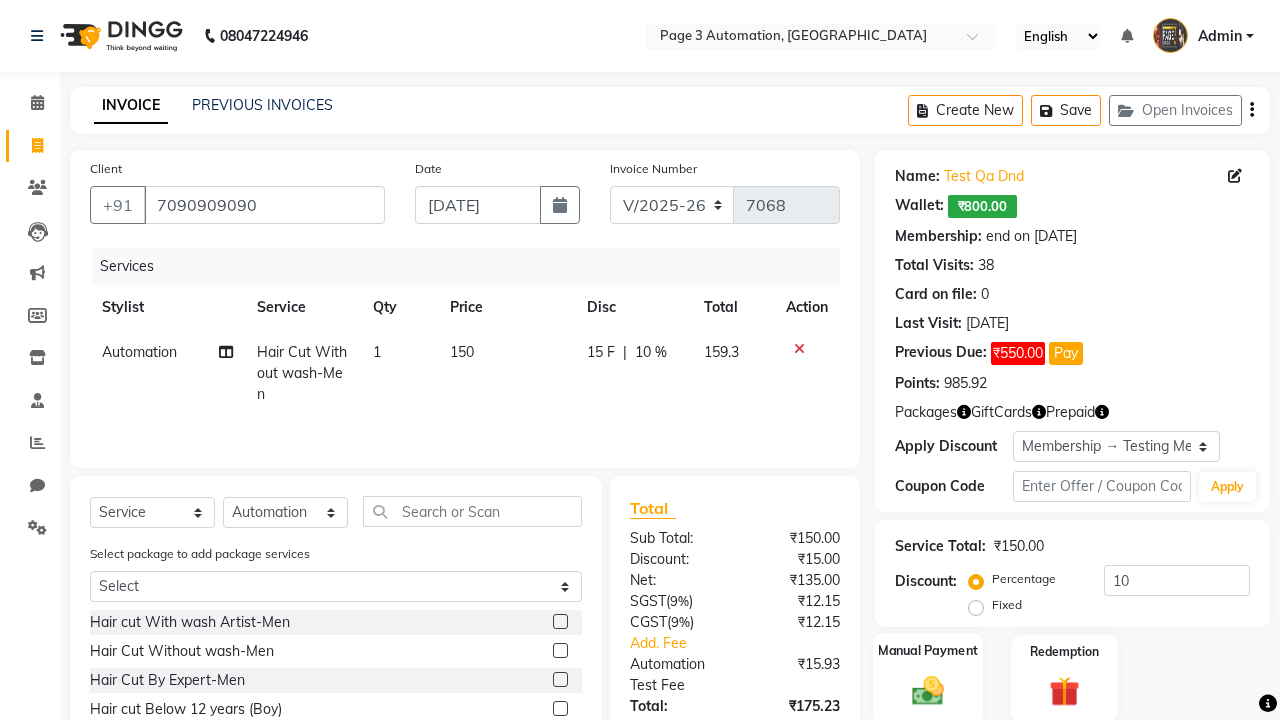 click 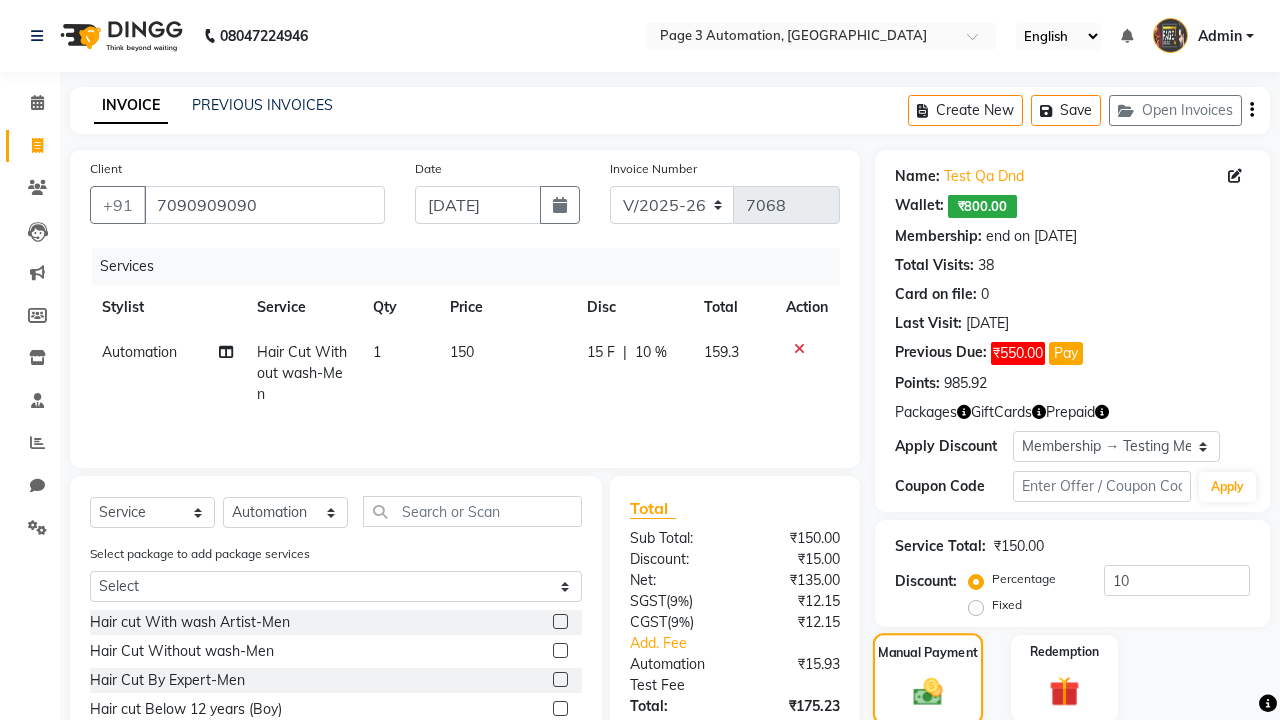 scroll, scrollTop: 201, scrollLeft: 0, axis: vertical 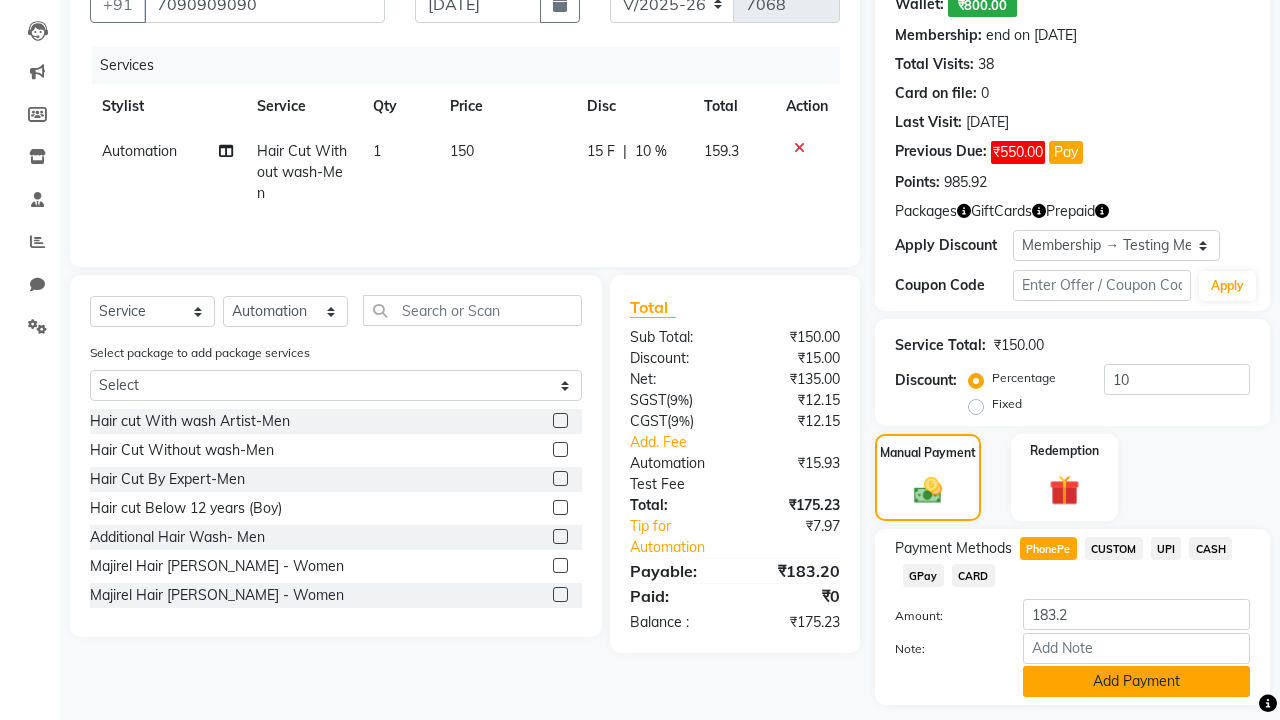 click on "Add Payment" 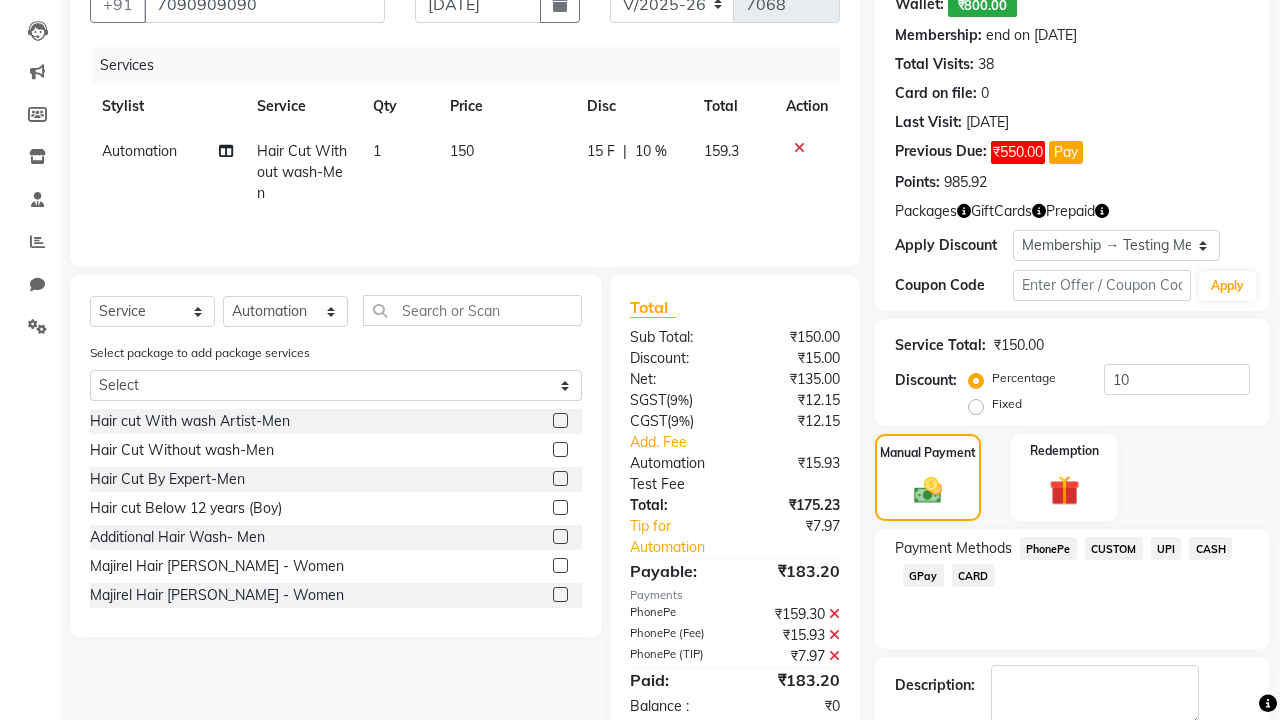 click 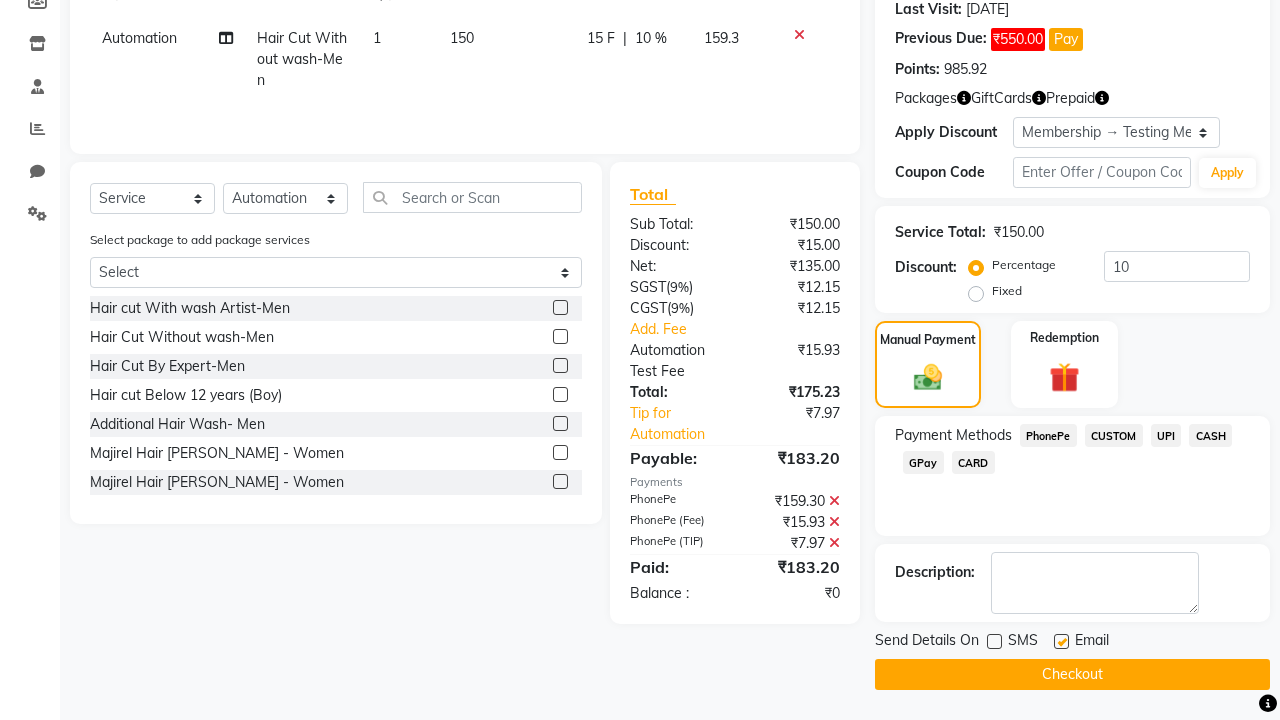 click 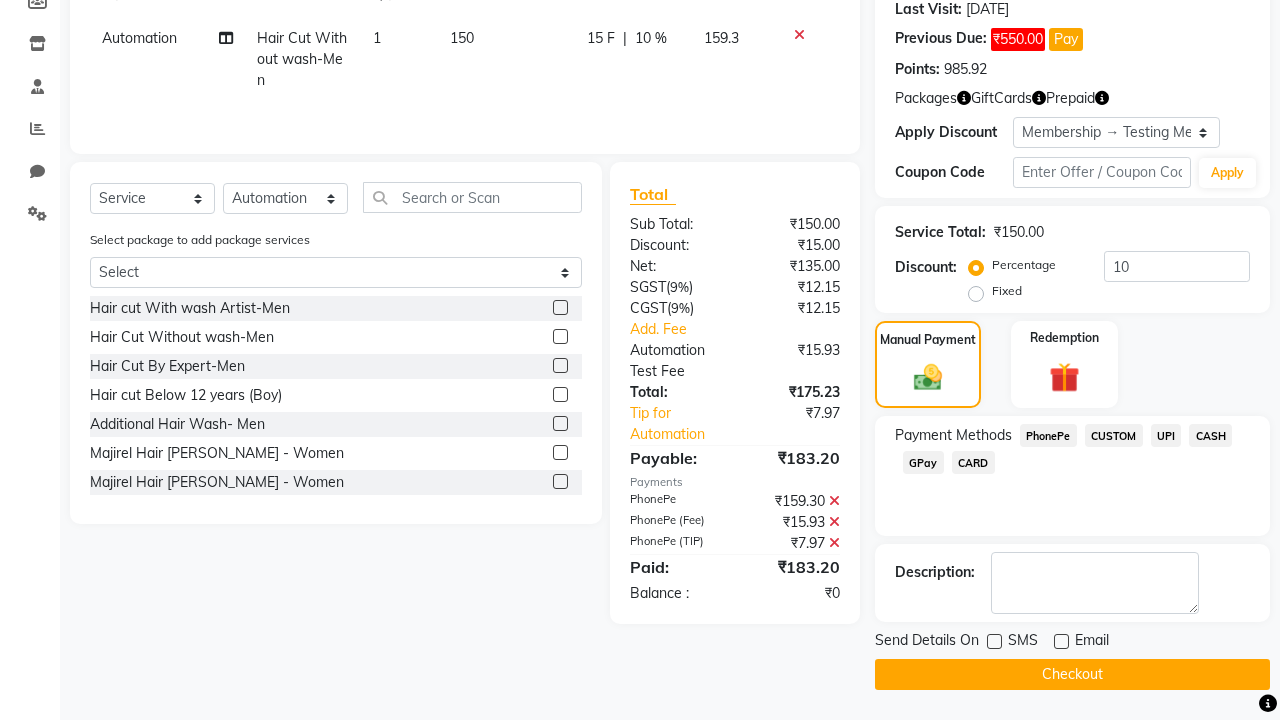 click on "Checkout" 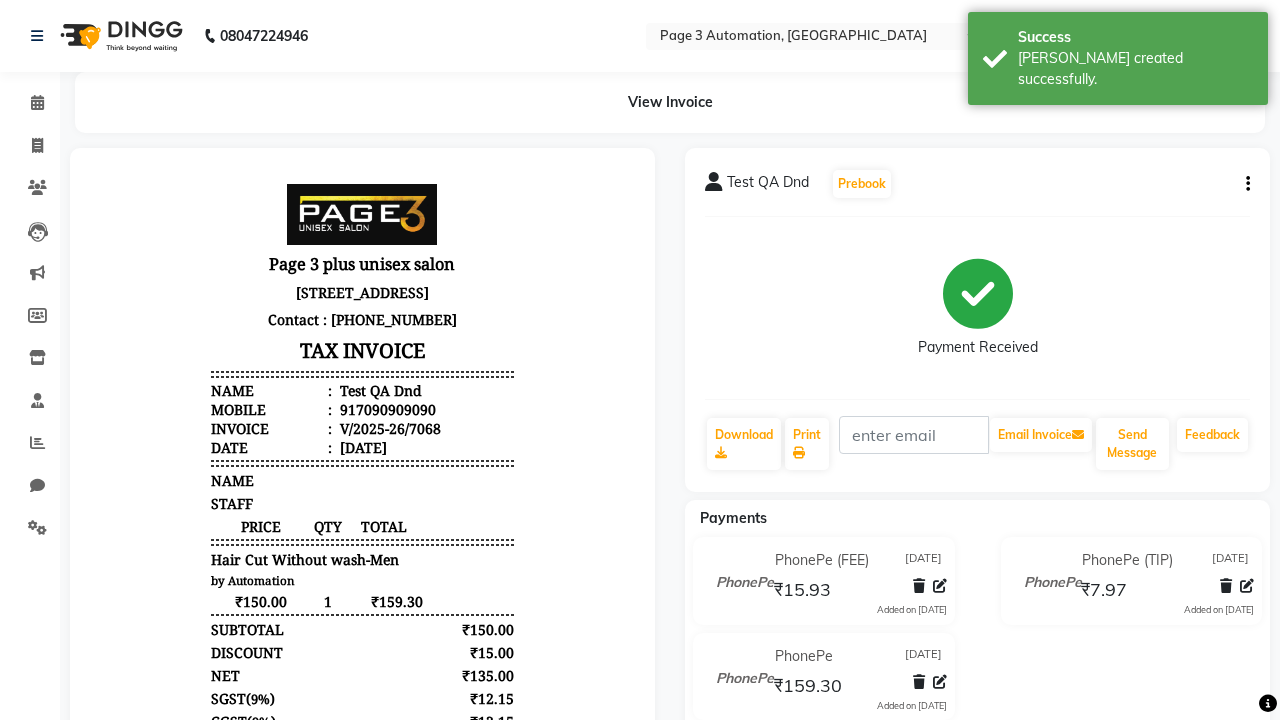scroll, scrollTop: 0, scrollLeft: 0, axis: both 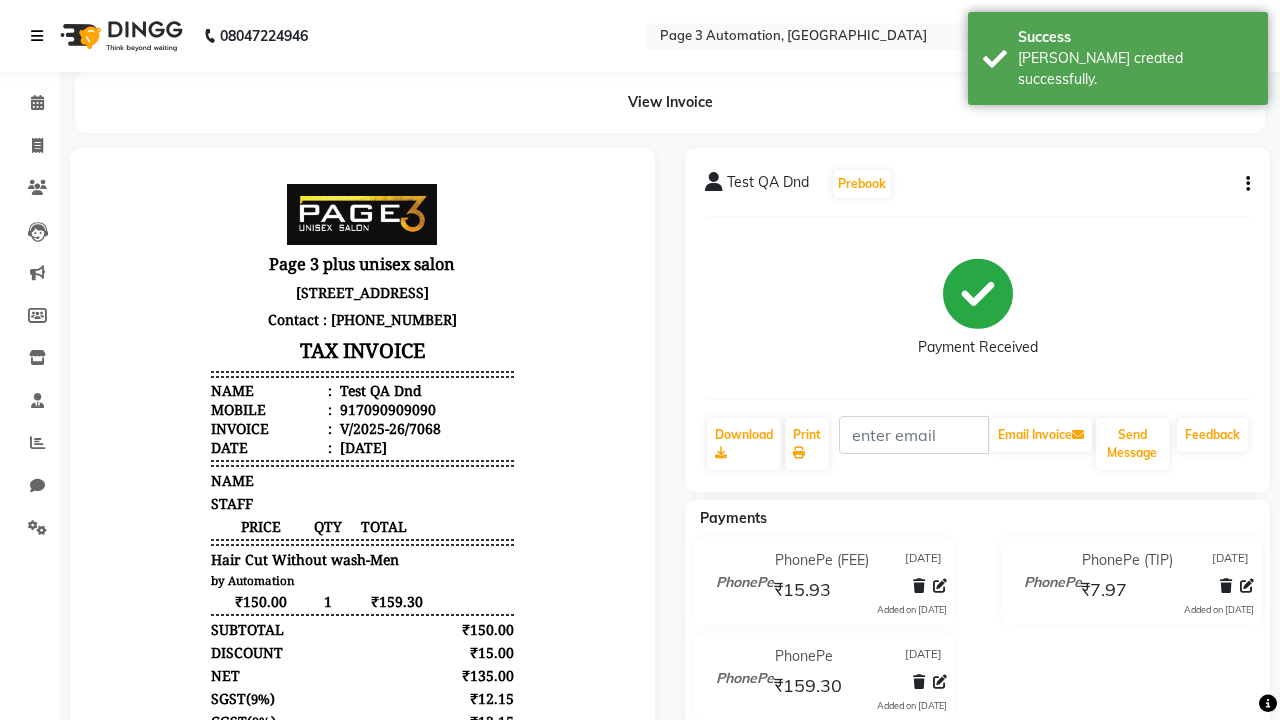 click on "[PERSON_NAME] created successfully." at bounding box center (1135, 69) 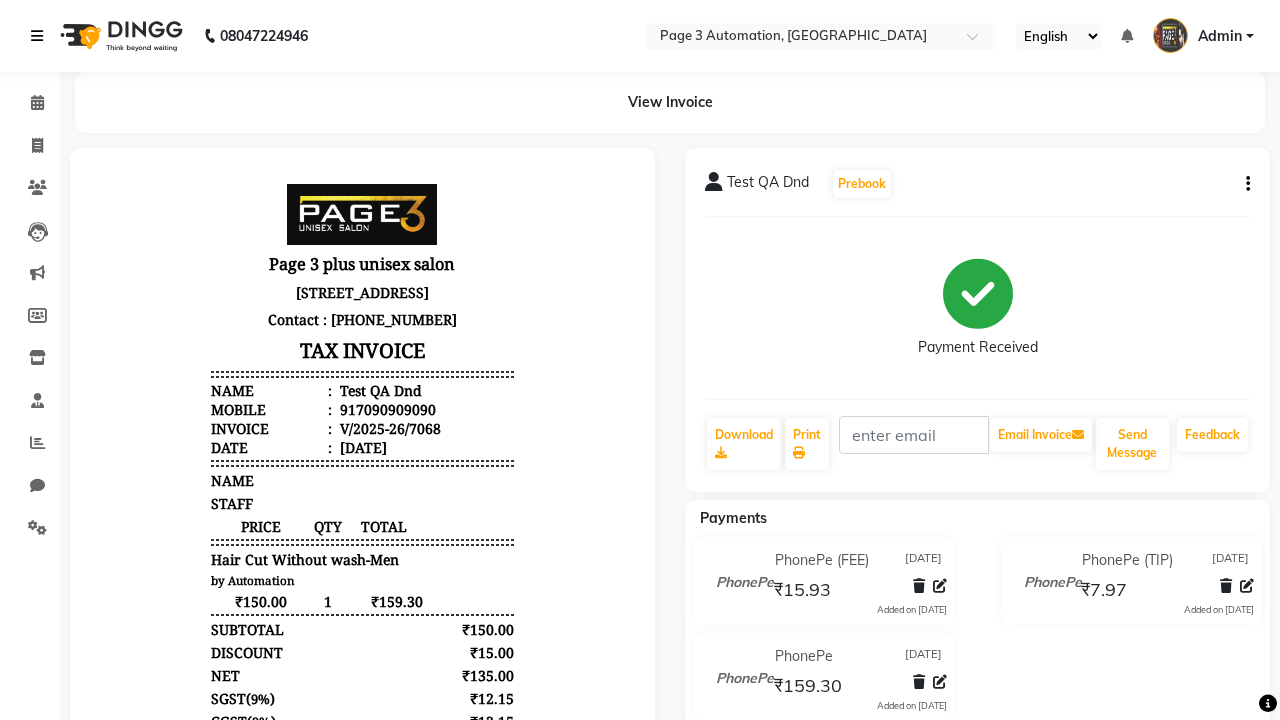 click at bounding box center (37, 36) 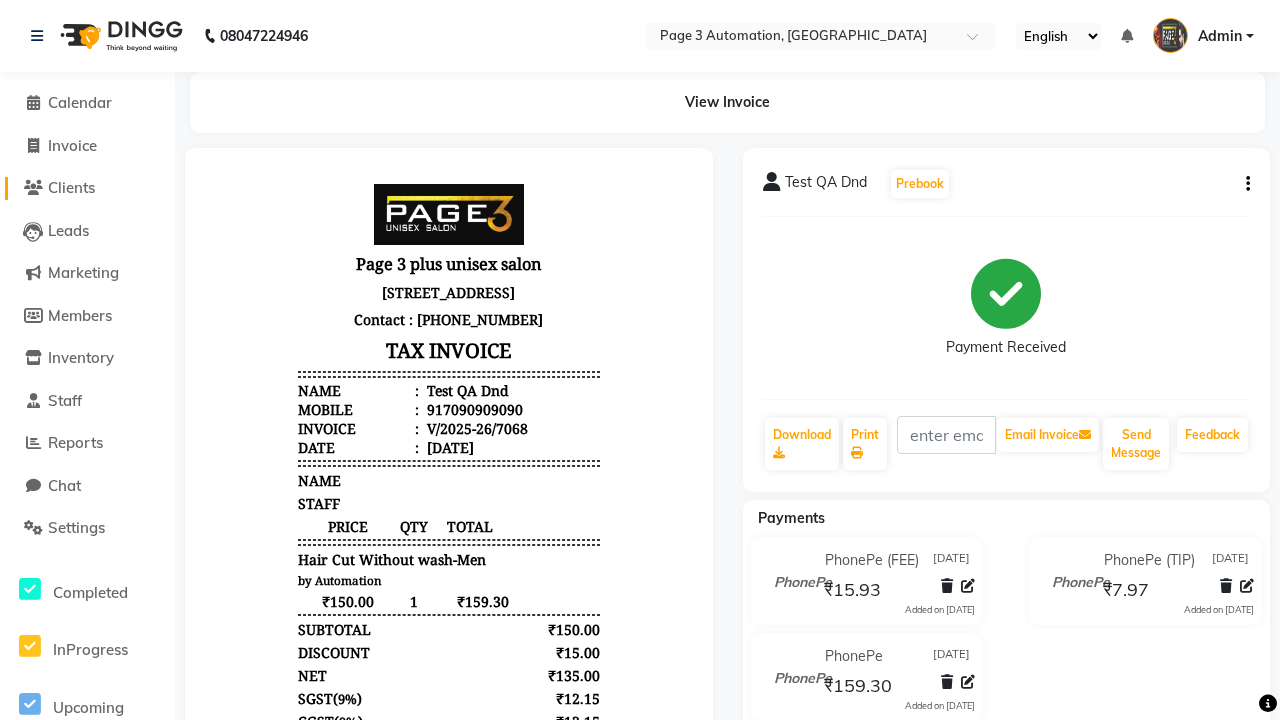 click on "Clients" 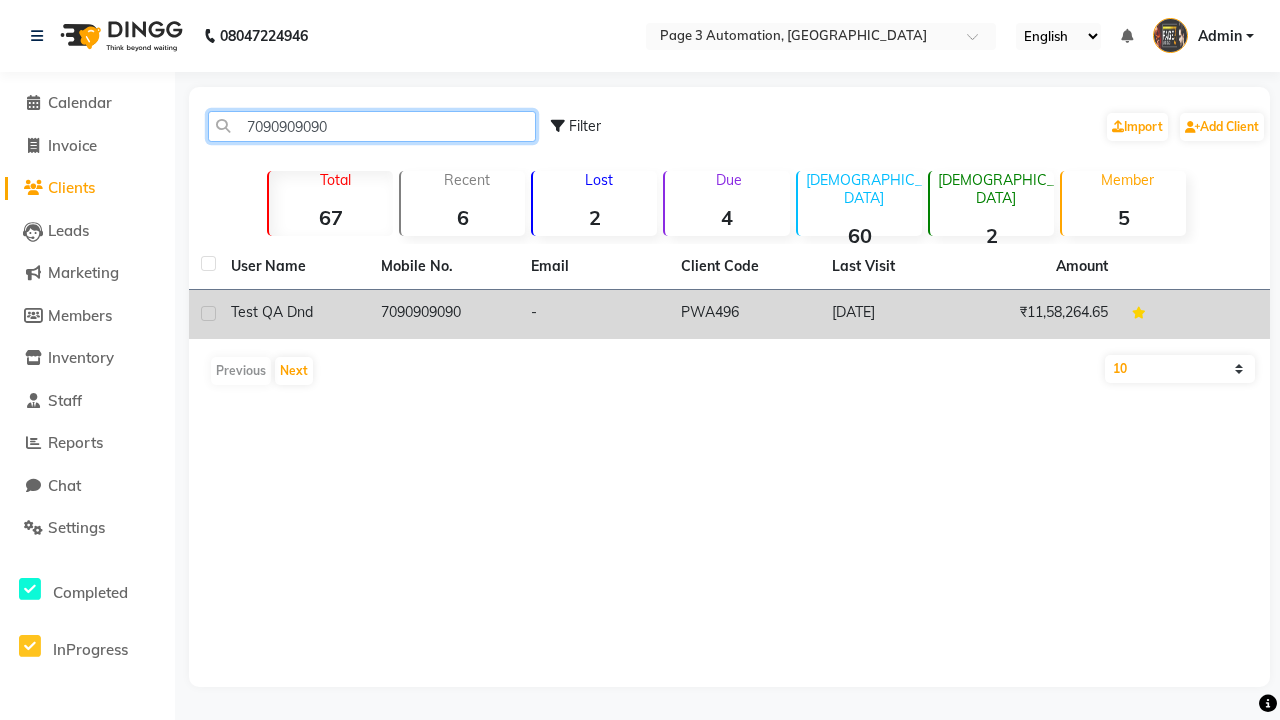 type on "7090909090" 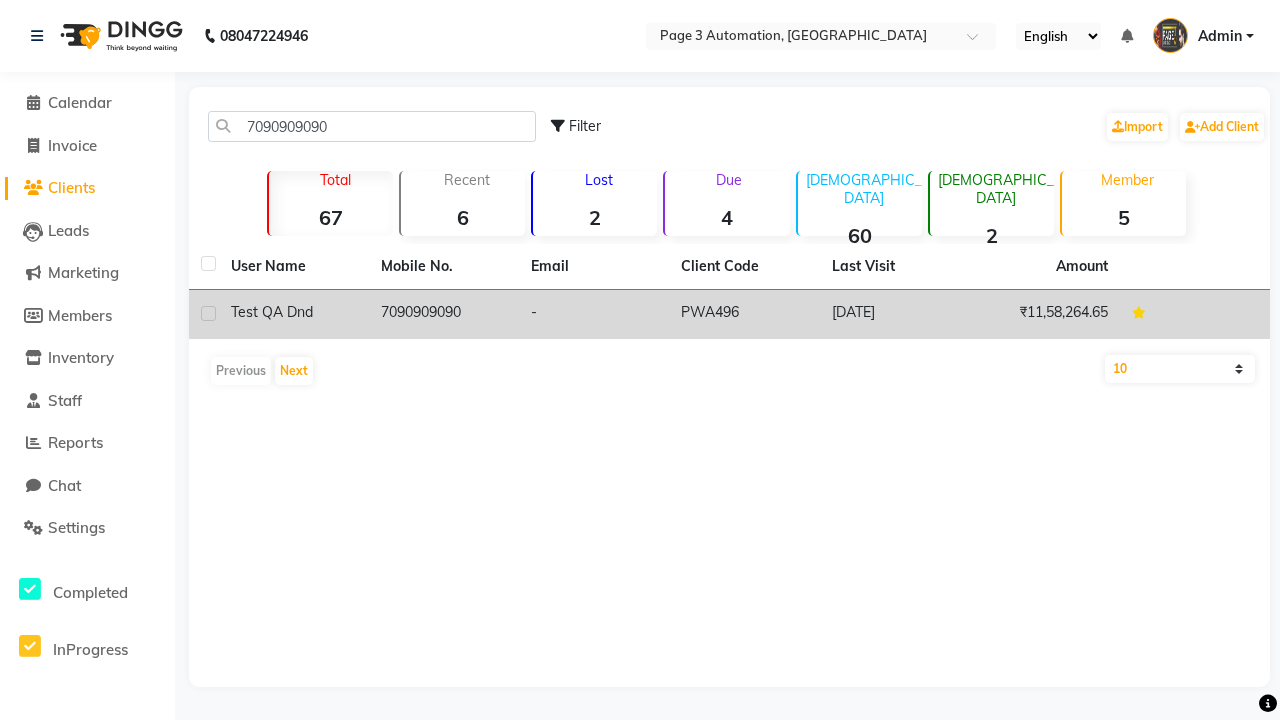 click on "7090909090" 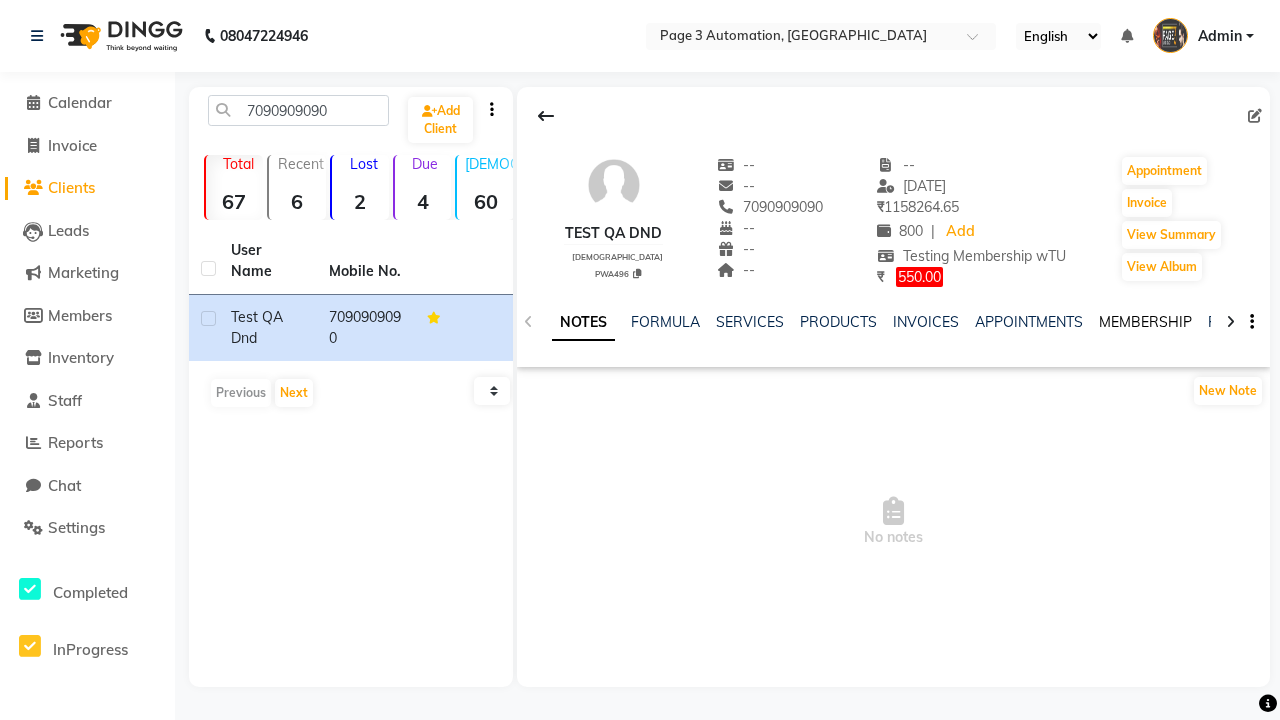 click on "MEMBERSHIP" 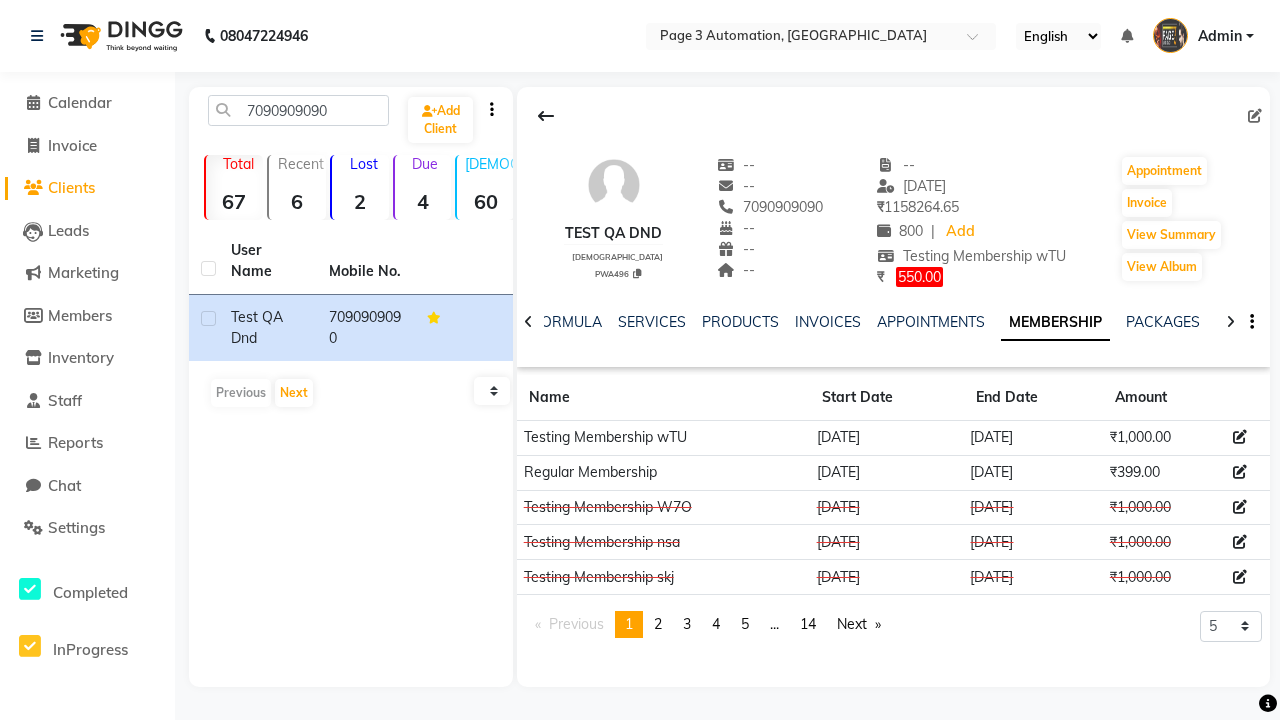 click 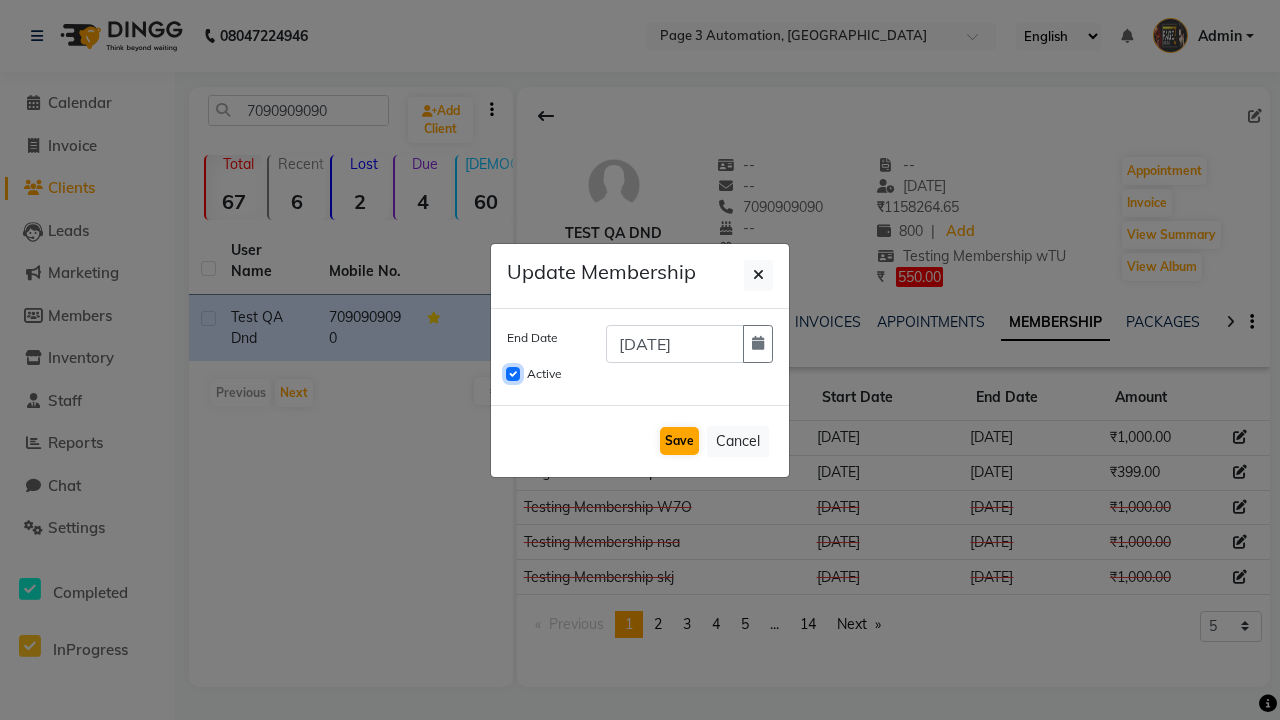 click on "Active" at bounding box center (513, 374) 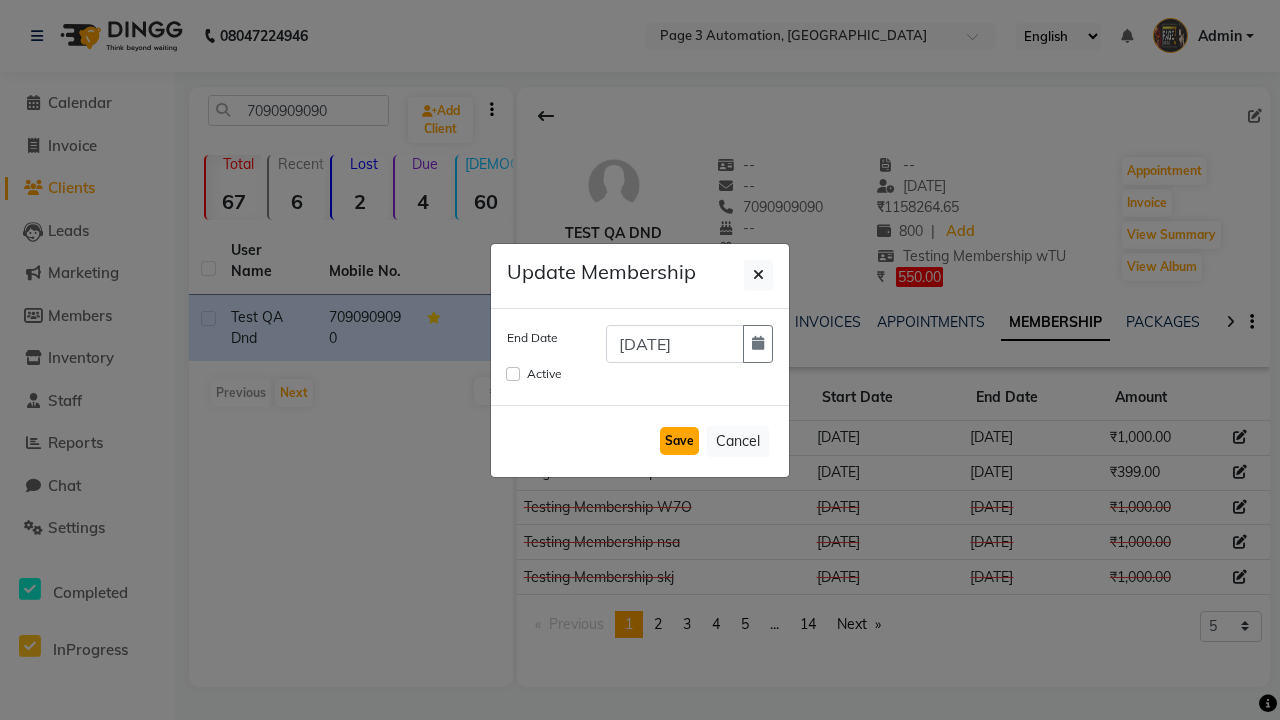 click on "Save" 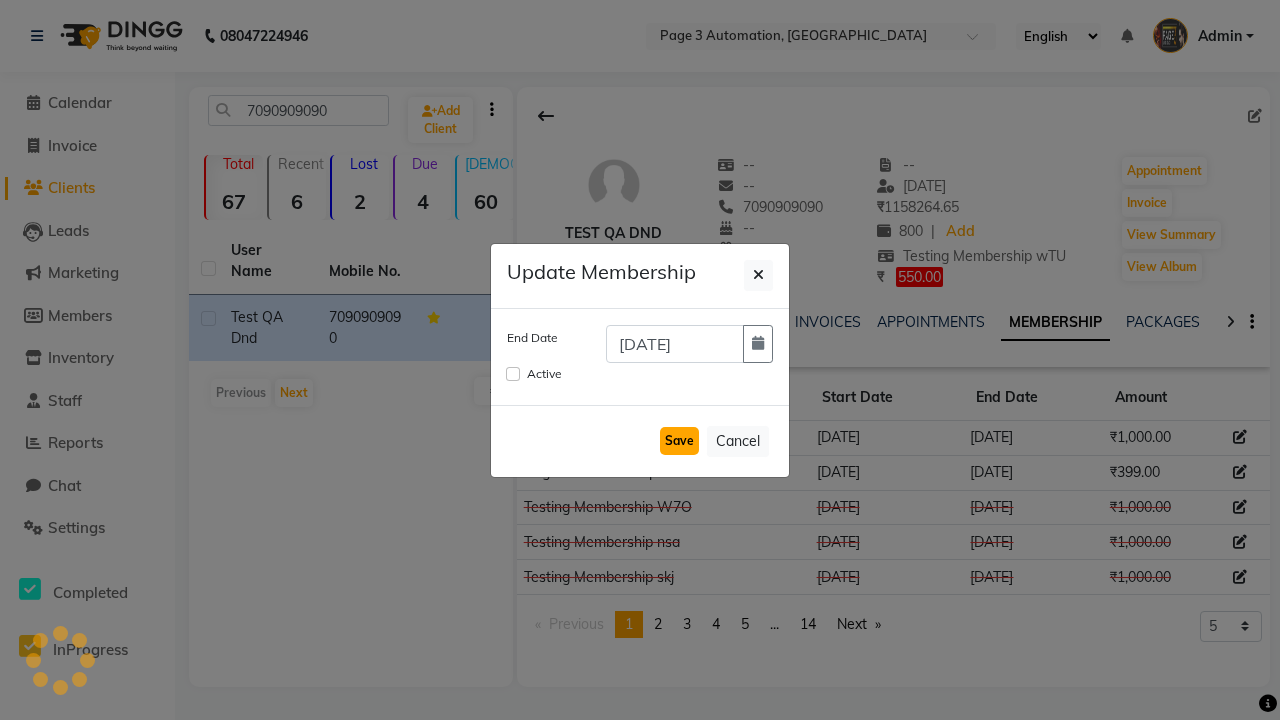 type 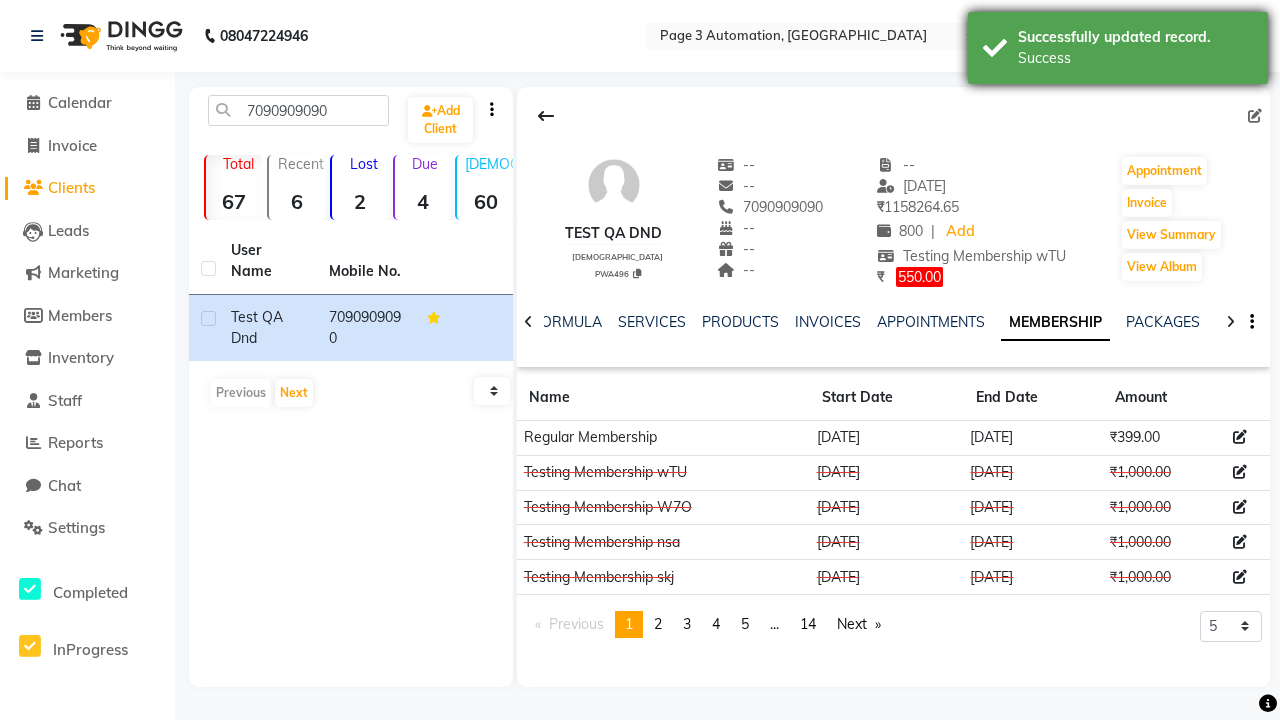 click on "Success" at bounding box center (1135, 58) 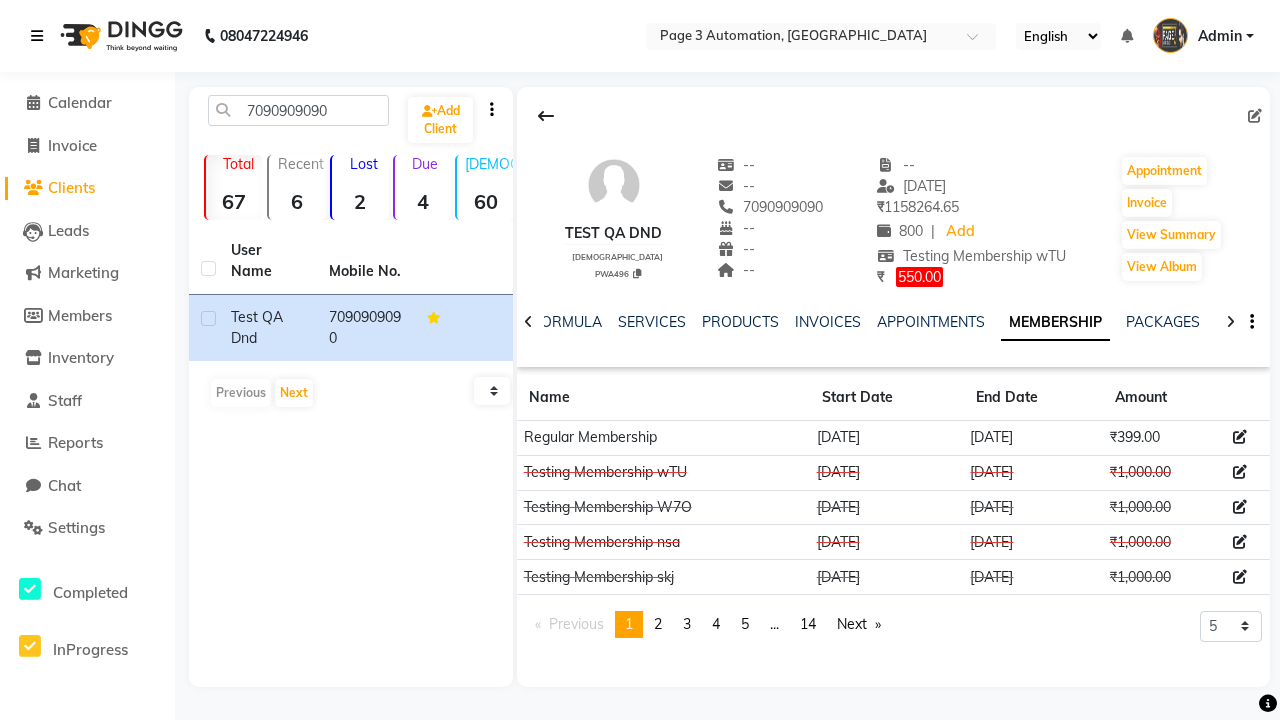 click at bounding box center [37, 36] 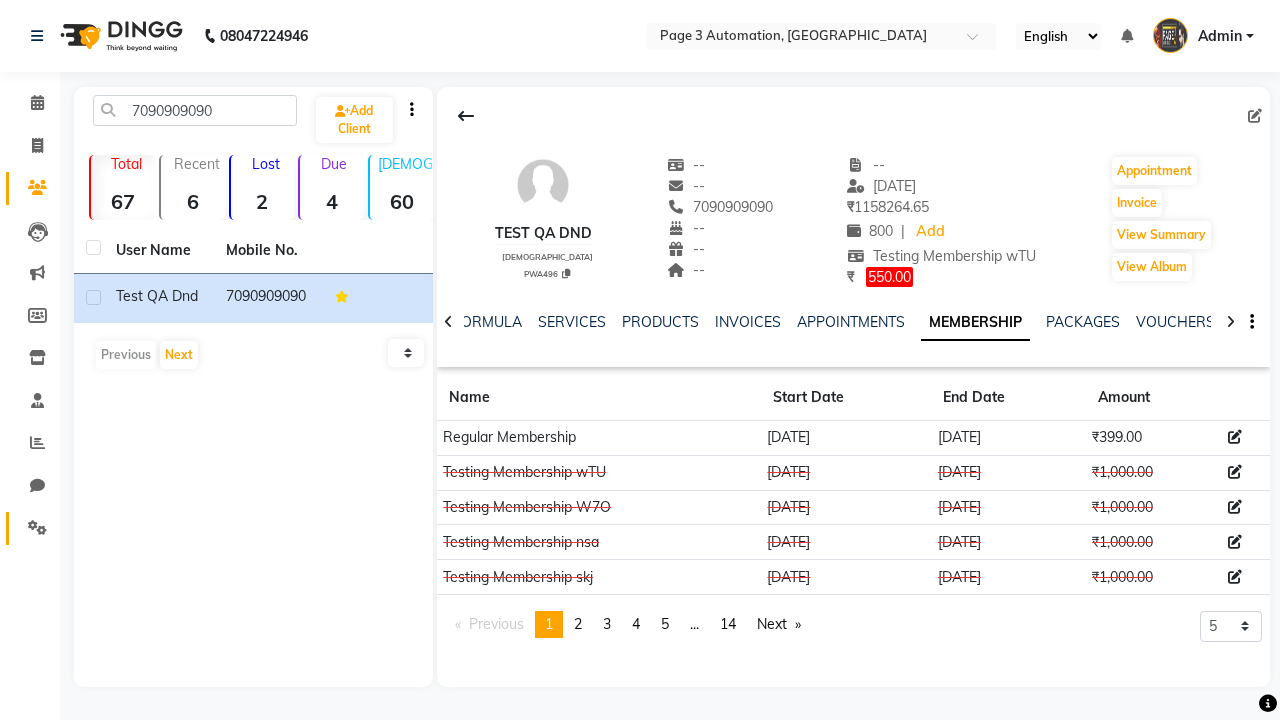 click 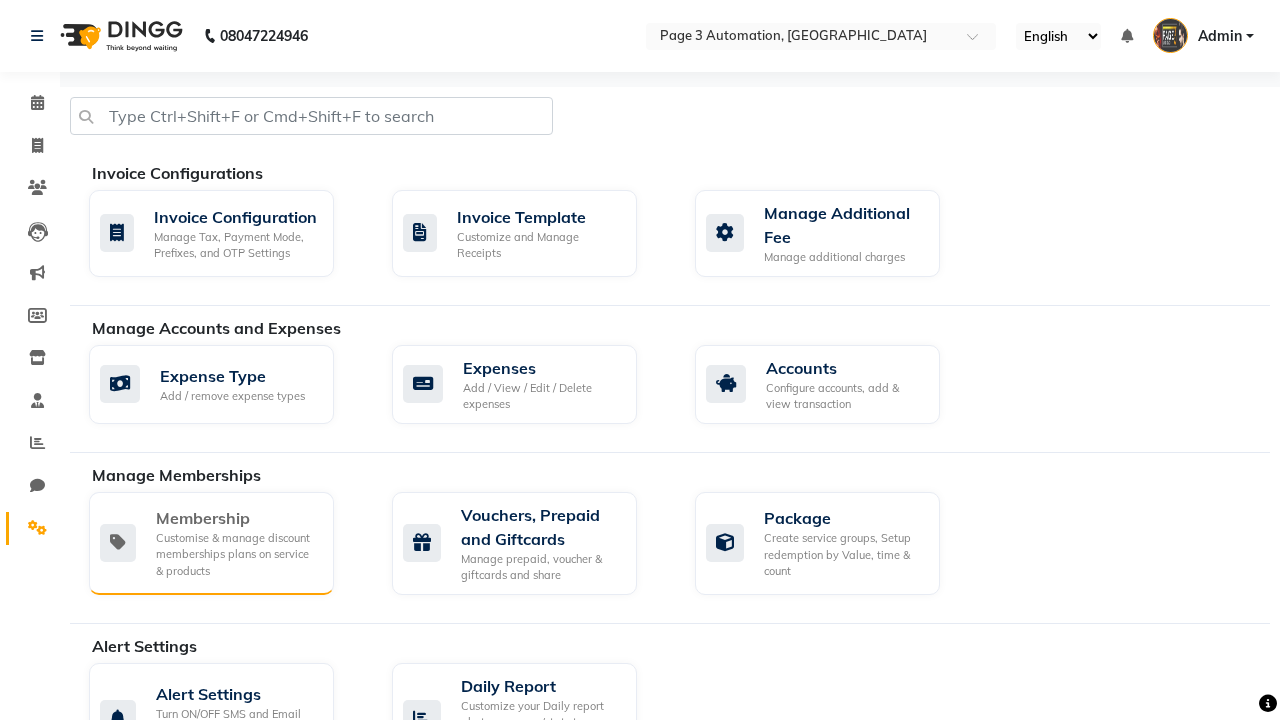 click on "Membership" 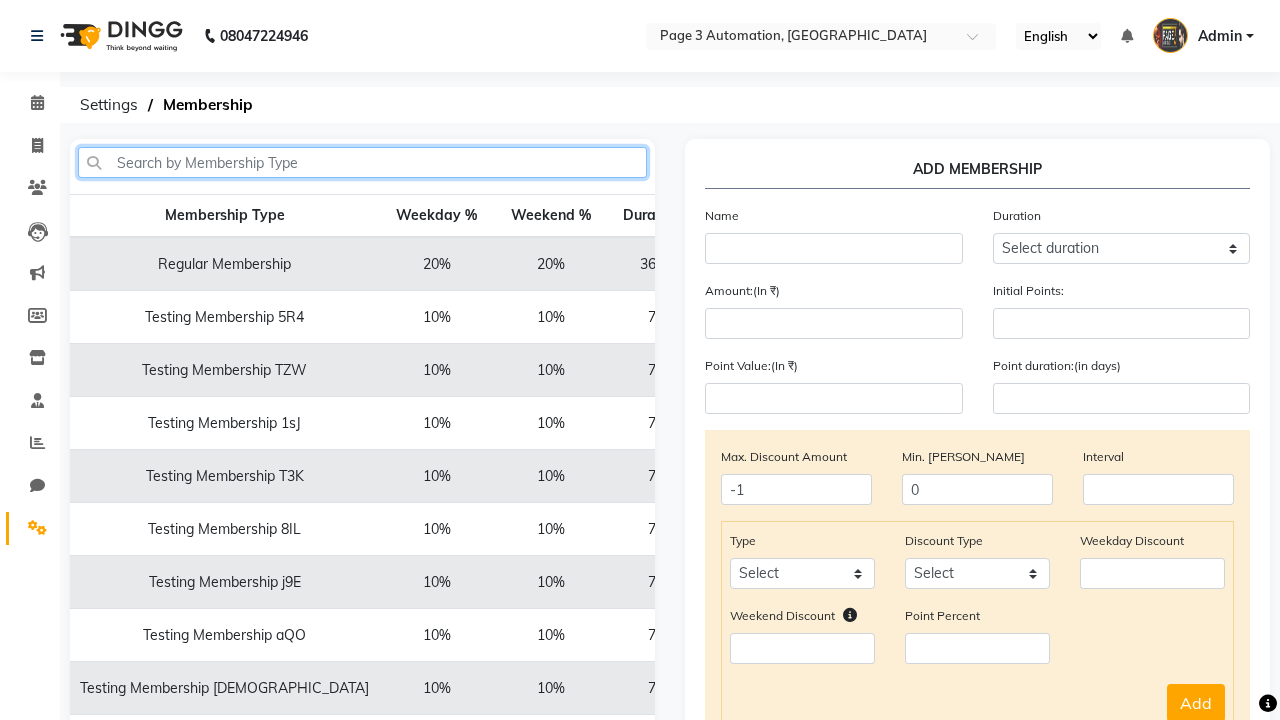 type on "Testing Membership wTU" 